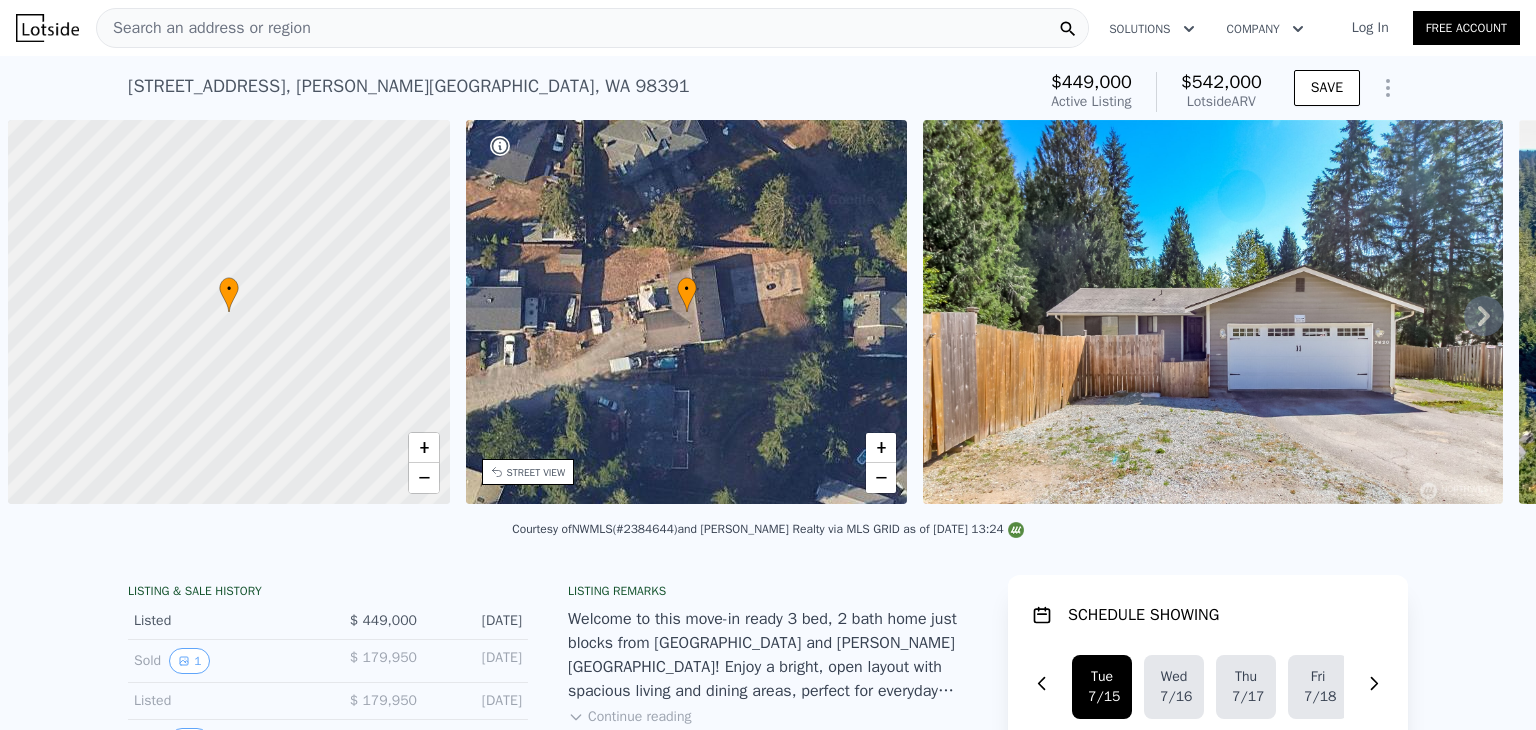 scroll, scrollTop: 0, scrollLeft: 0, axis: both 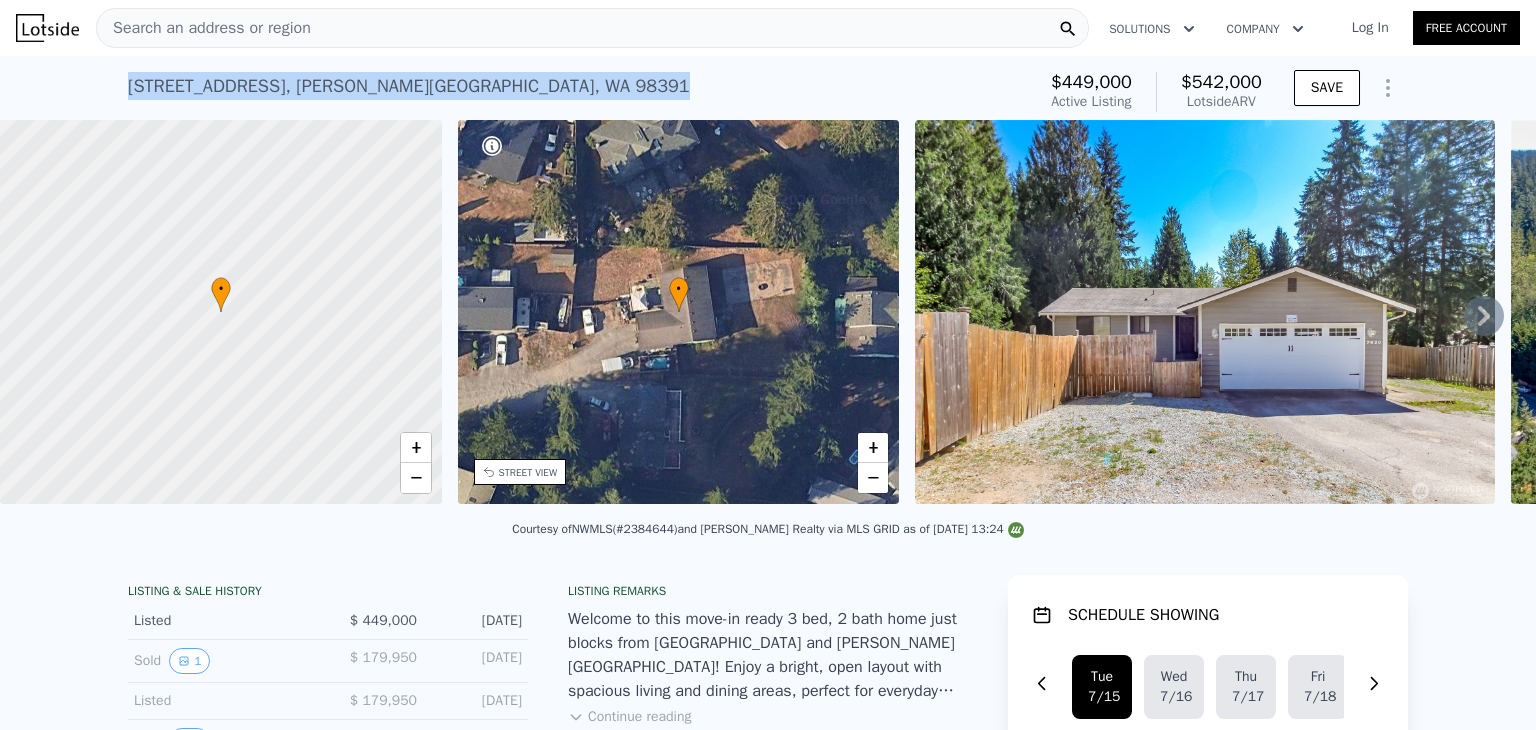 drag, startPoint x: 520, startPoint y: 77, endPoint x: 46, endPoint y: 73, distance: 474.01688 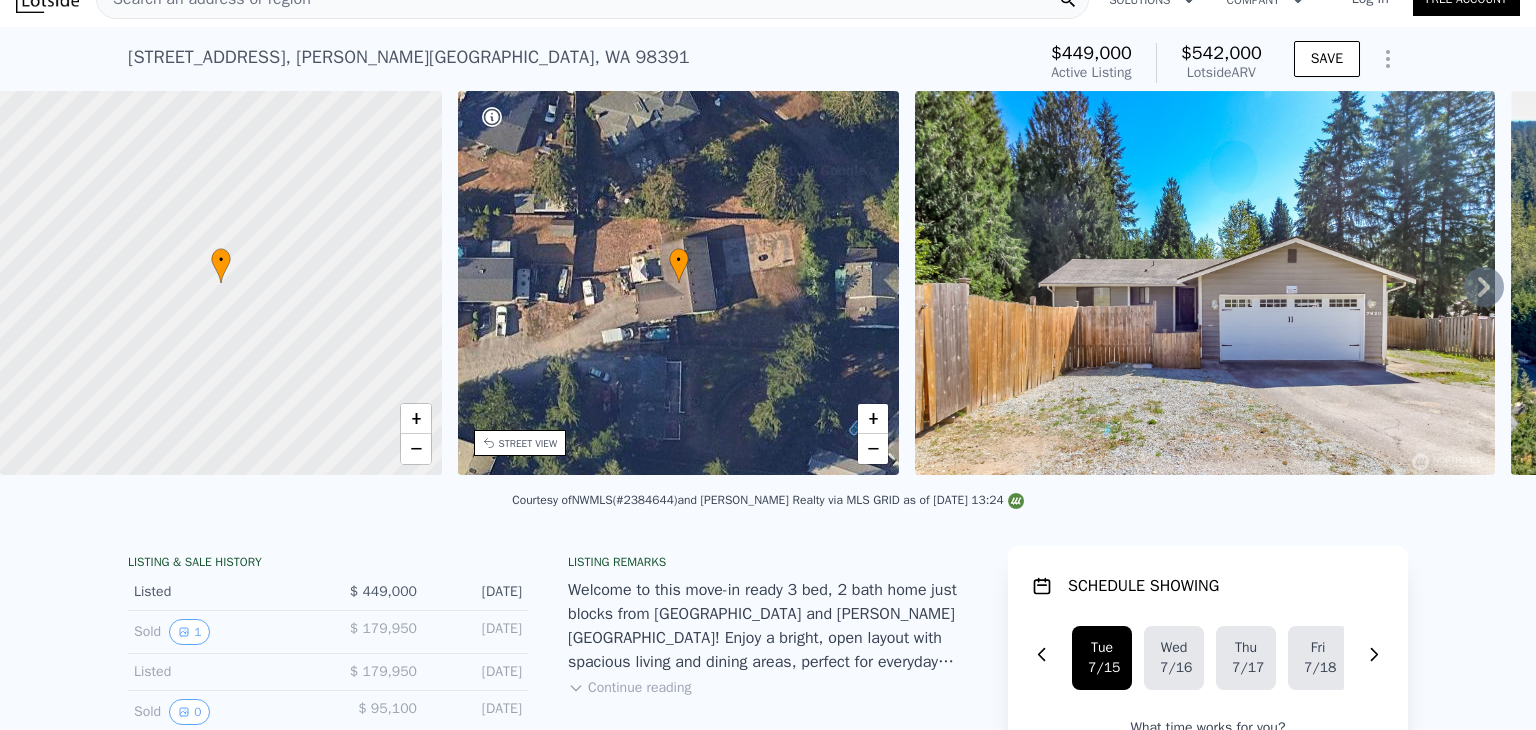 scroll, scrollTop: 7, scrollLeft: 0, axis: vertical 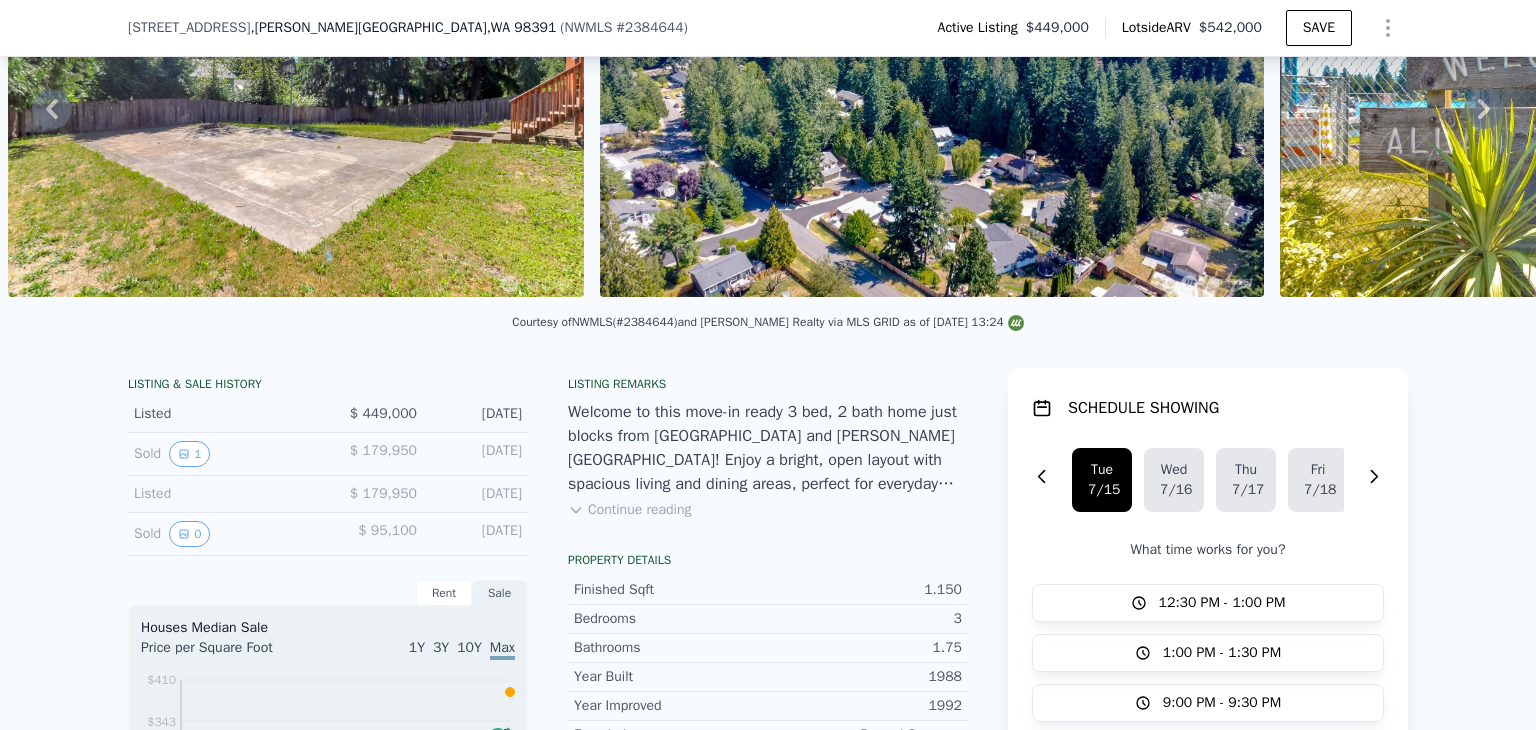 click on "Continue reading" at bounding box center (629, 510) 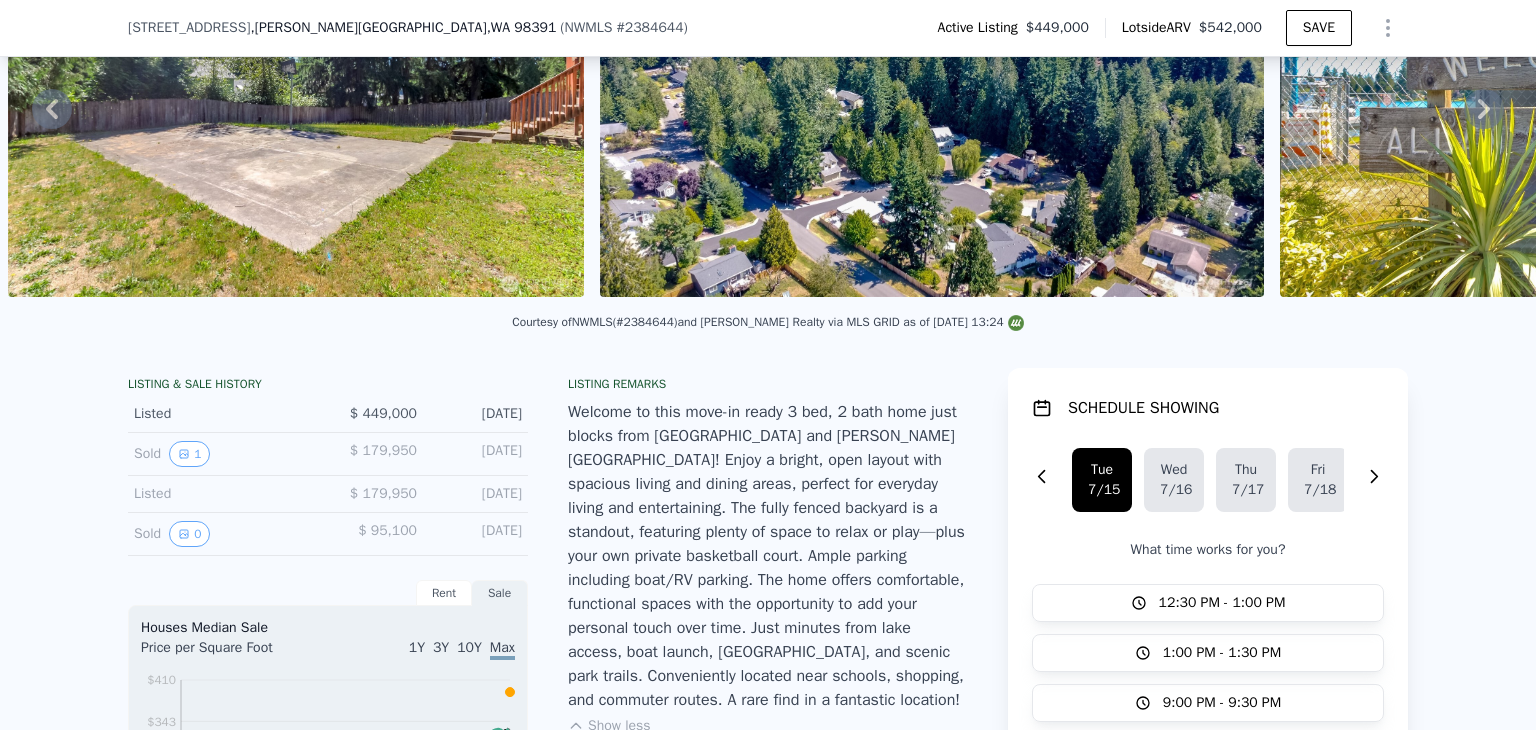 drag, startPoint x: 1244, startPoint y: 301, endPoint x: 1133, endPoint y: 317, distance: 112.147224 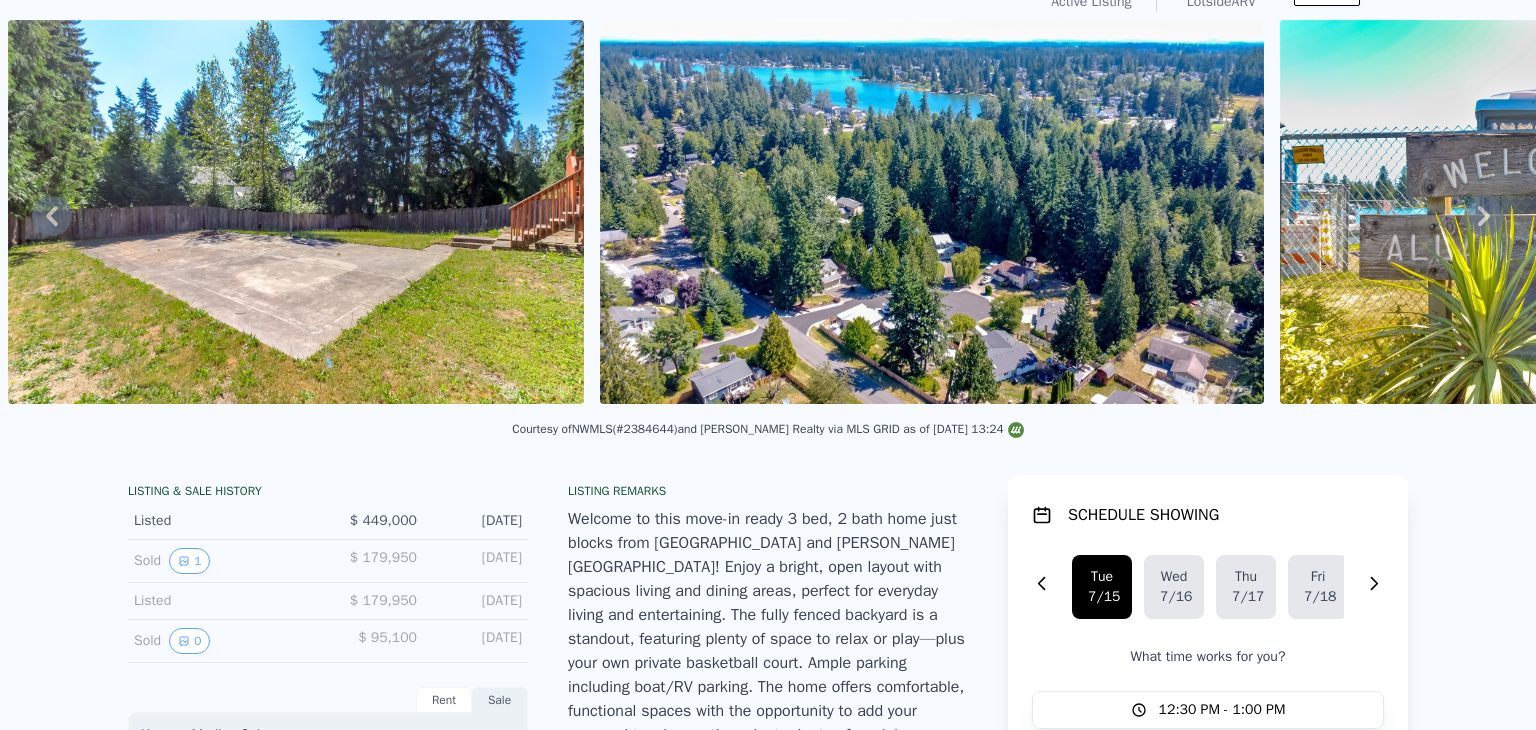 scroll, scrollTop: 7, scrollLeft: 0, axis: vertical 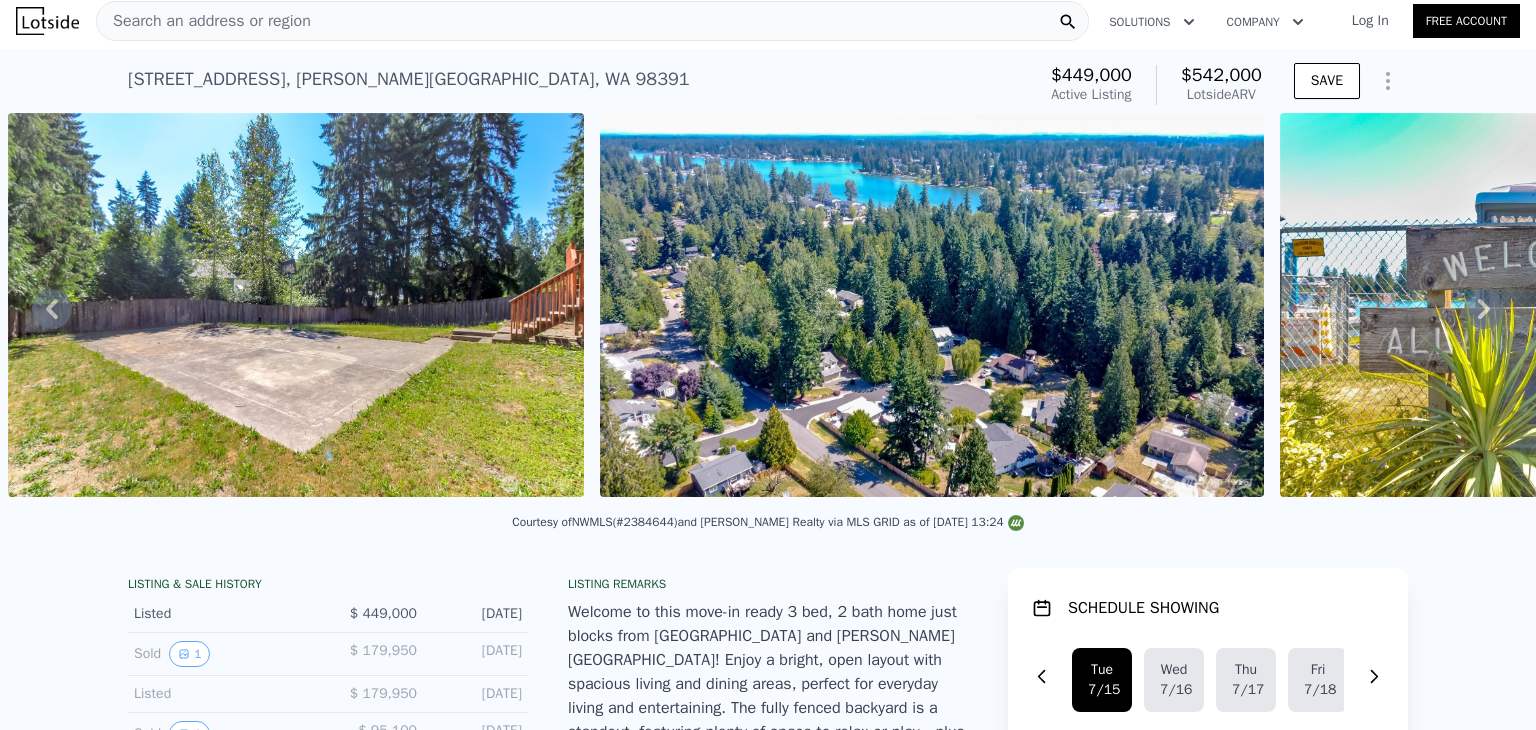 click on "Search an address or region Solutions Company Open main menu Log In Free Account [STREET_ADDRESS][PERSON_NAME] Active at  $449k (~ARV  $542k ) $449,000  Active Listing $542,000 Lotside  ARV SAVE
•
+ −
•
+ − STREET VIEW Loading...   SATELLITE VIEW Courtesy of  NWMLS  (#2384644)  and [PERSON_NAME] Realty via MLS GRID as of [DATE] 13:24 LISTING & SALE HISTORY Listed $ 449,000 [DATE] Sold 1 $ 179,950 [DATE] Listed $ 179,950 [DATE] Sold 0 $ 95,100 [DATE] Rent Sale Rent over time Price per Square Foot 1Y 3Y 10Y Max 2001 2004 2006 2008 2010 2013 2015 2017 2019 2022 2024 $0.68 $0.88 $1.08 $1.28 $1.48 $1.68 $1.88 $2.08 $2.3 [PERSON_NAME] Co. Metro [DATE] Houses Median Sale Price per Square Foot 1Y 3Y 10Y Max 2000 2002 2004 2007 2009 2012 2014 2017 2019 2021 2024 $63 $103 $143 $183 $223 $263 $303 $343 $410 [PERSON_NAME] Co. [PERSON_NAME][GEOGRAPHIC_DATA] Zip Sale [DATE] Listing remarks" at bounding box center [768, 2537] 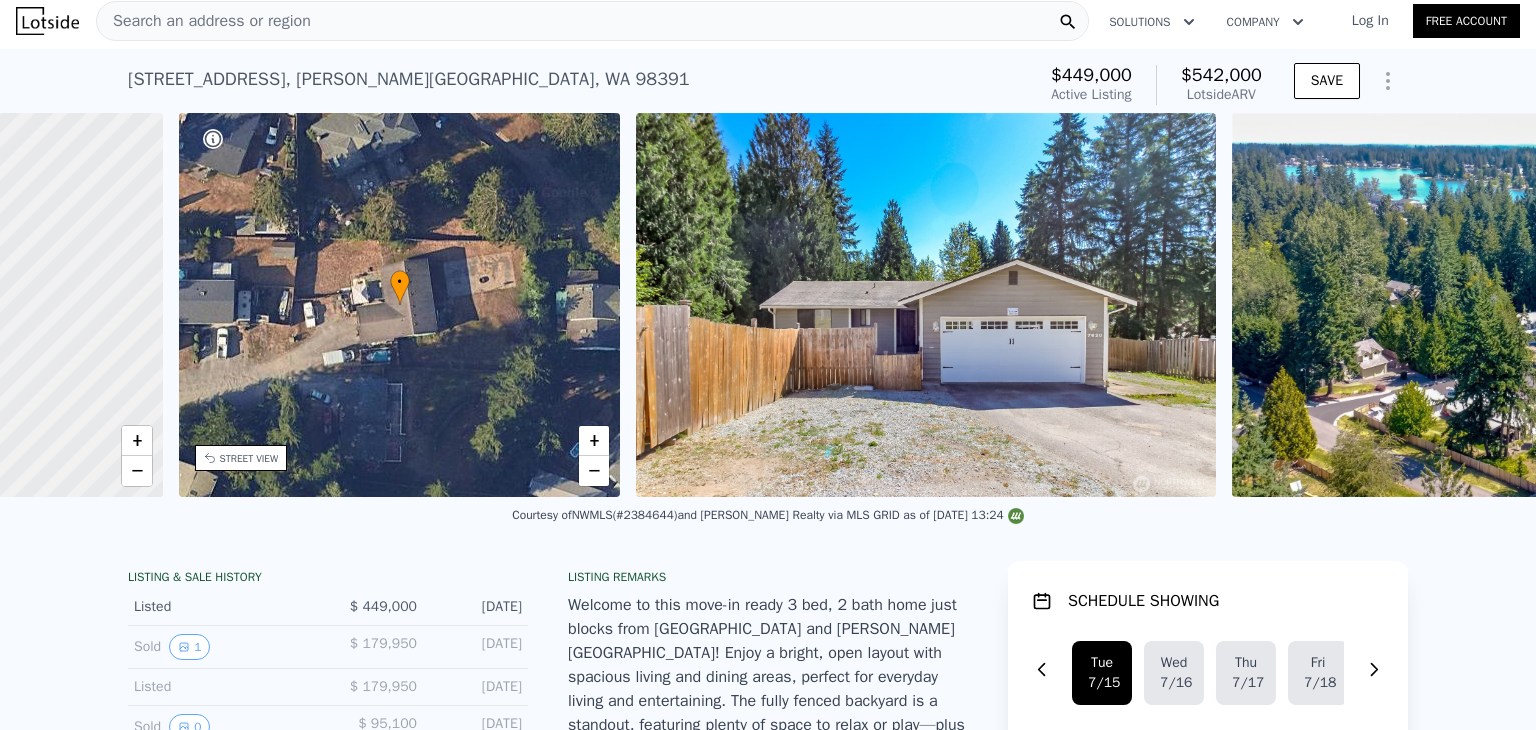 scroll, scrollTop: 0, scrollLeft: 0, axis: both 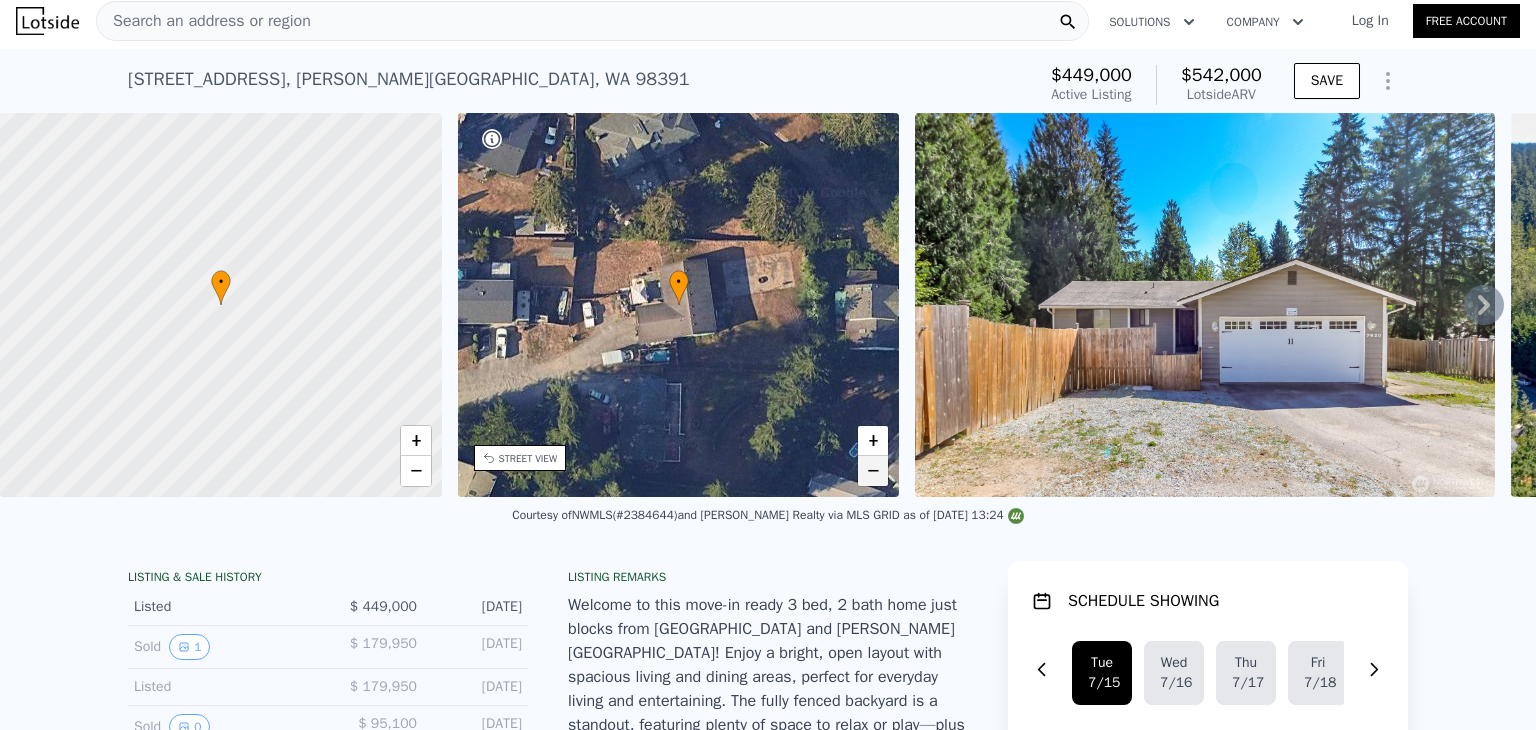 click on "−" at bounding box center [873, 471] 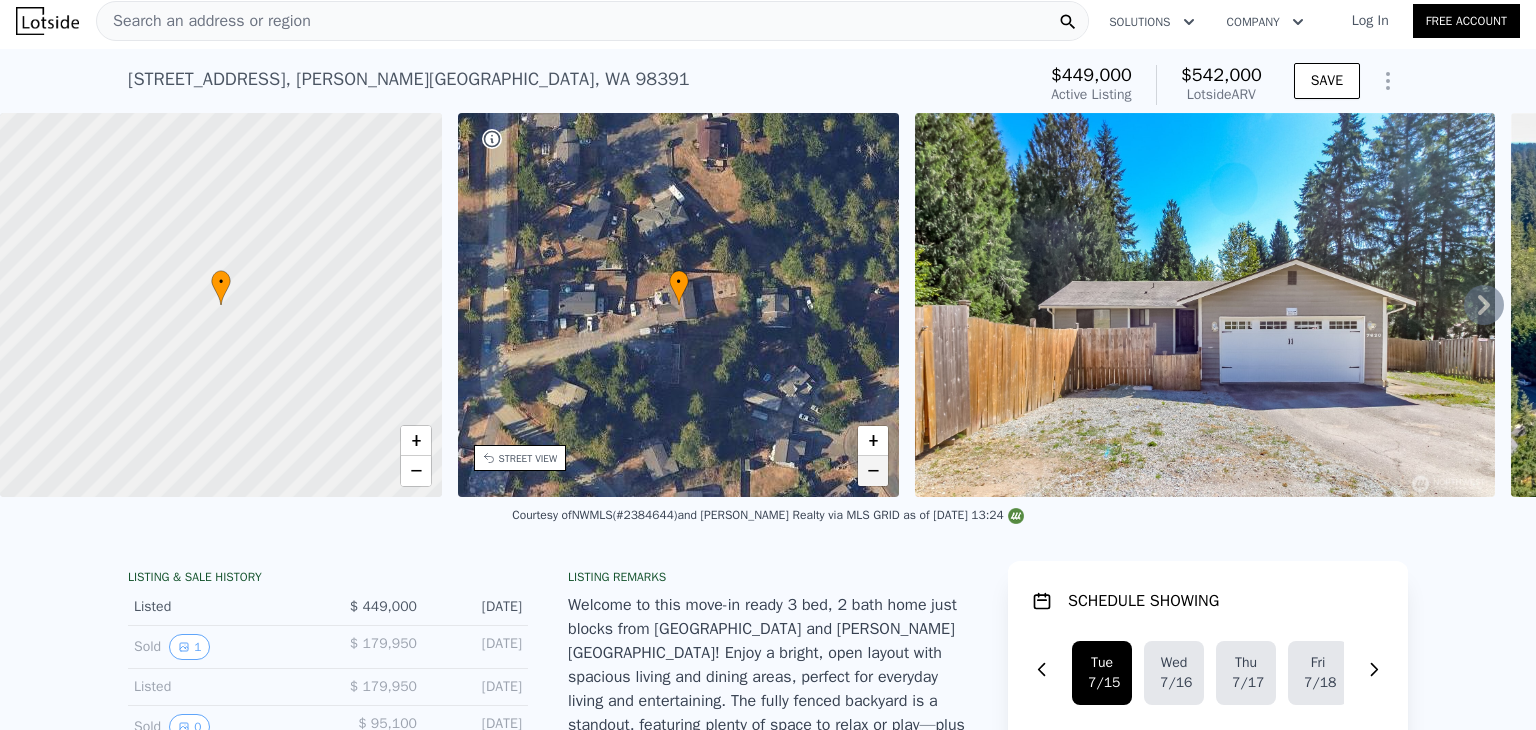 click on "−" at bounding box center (873, 471) 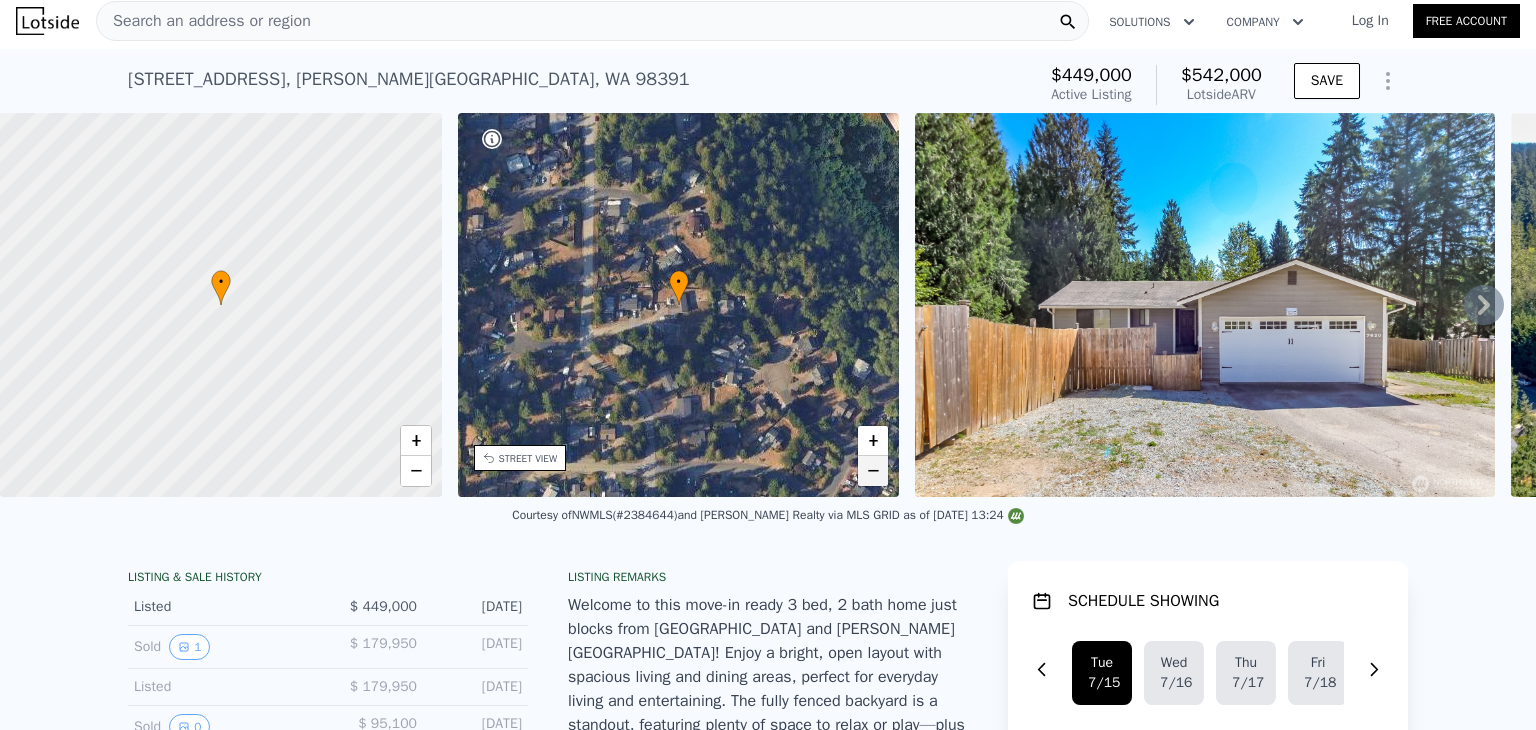 click on "−" at bounding box center (873, 471) 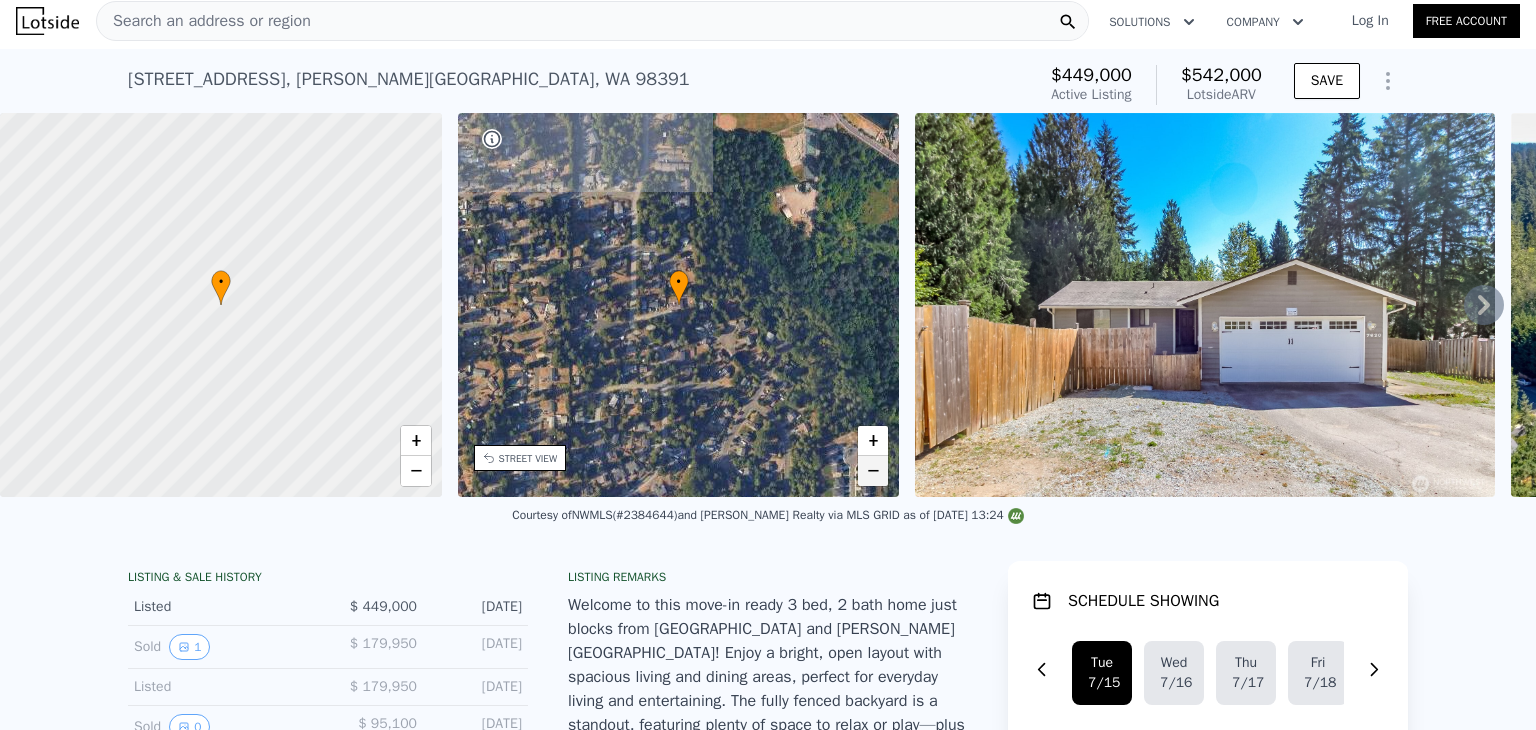 click on "−" at bounding box center [873, 471] 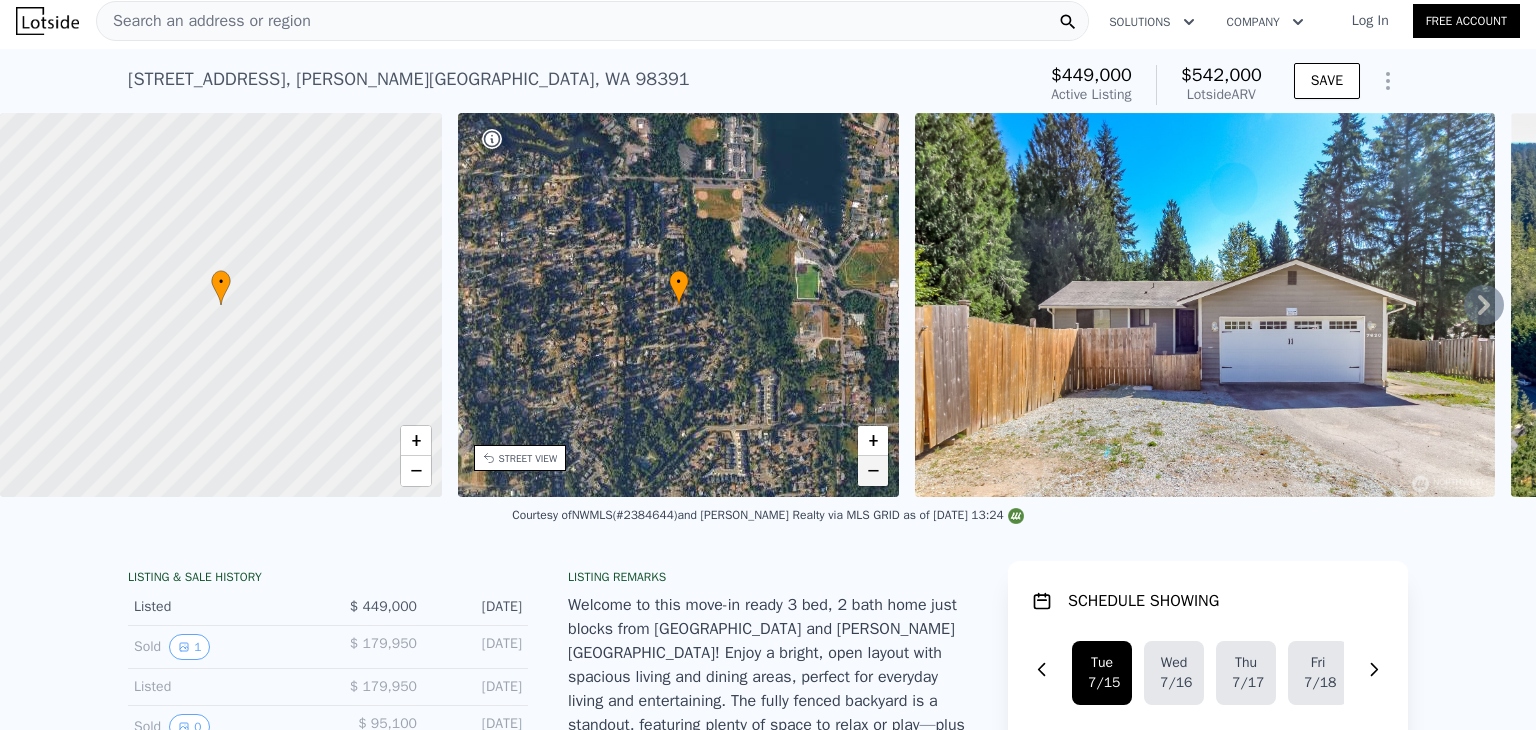 click on "−" at bounding box center (873, 471) 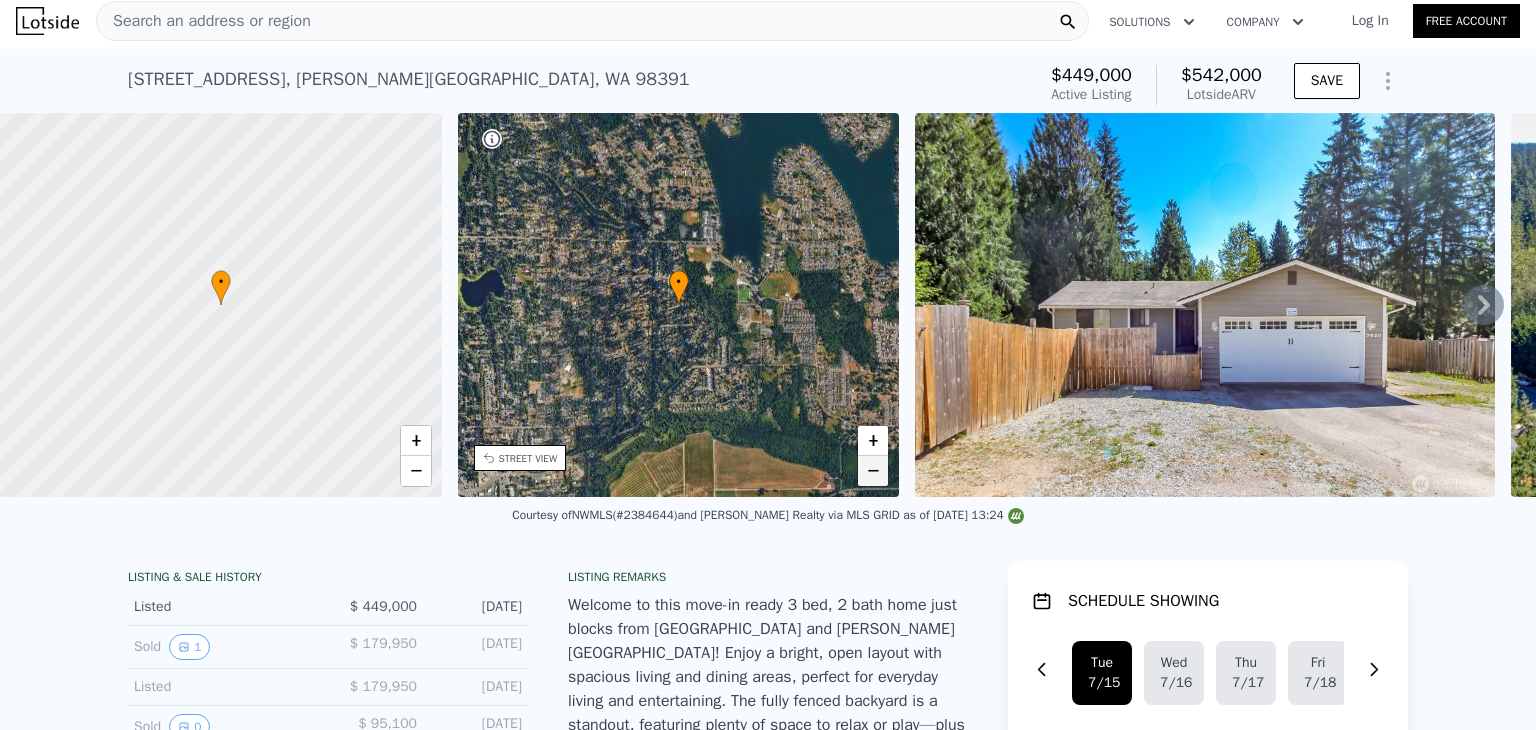 click on "−" at bounding box center (873, 471) 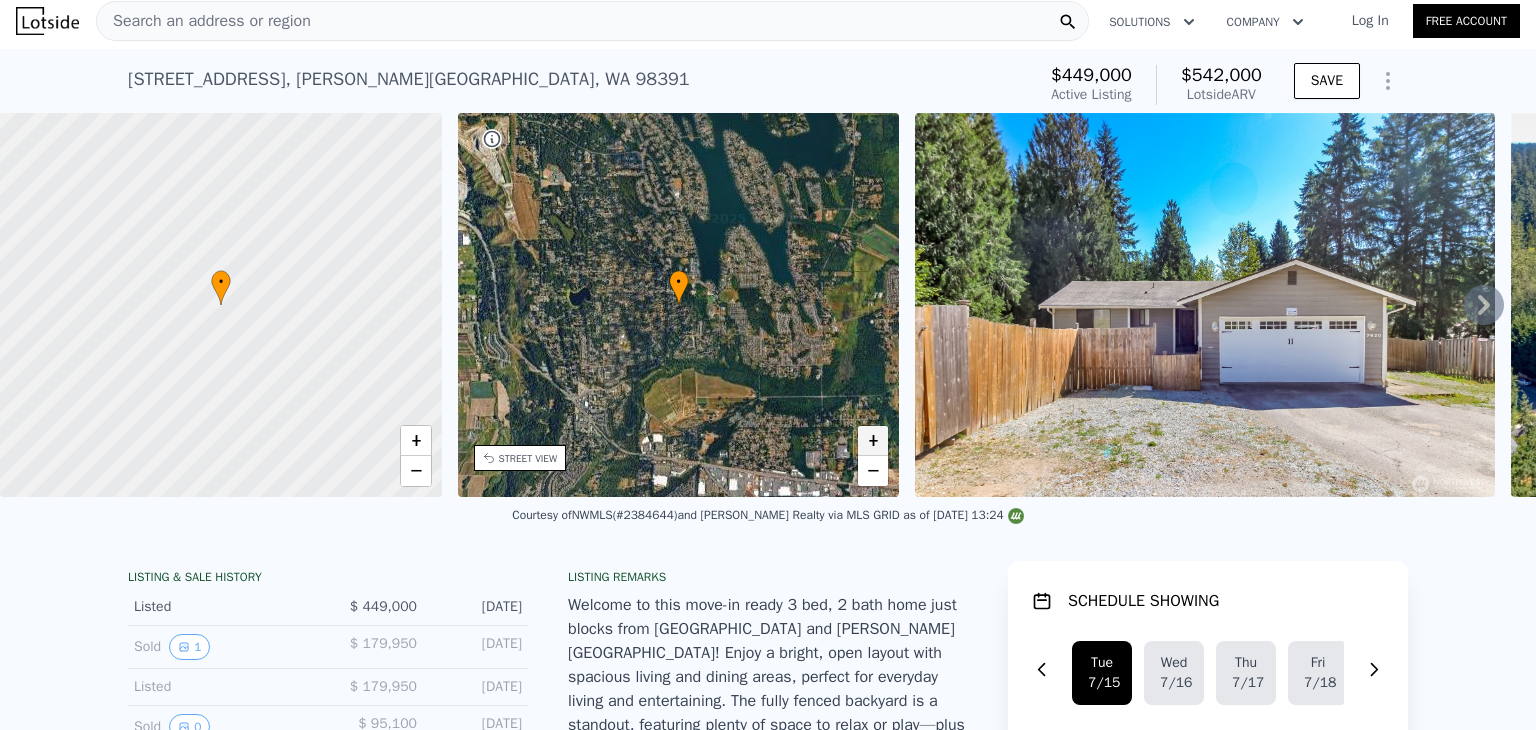 click on "+" at bounding box center (873, 441) 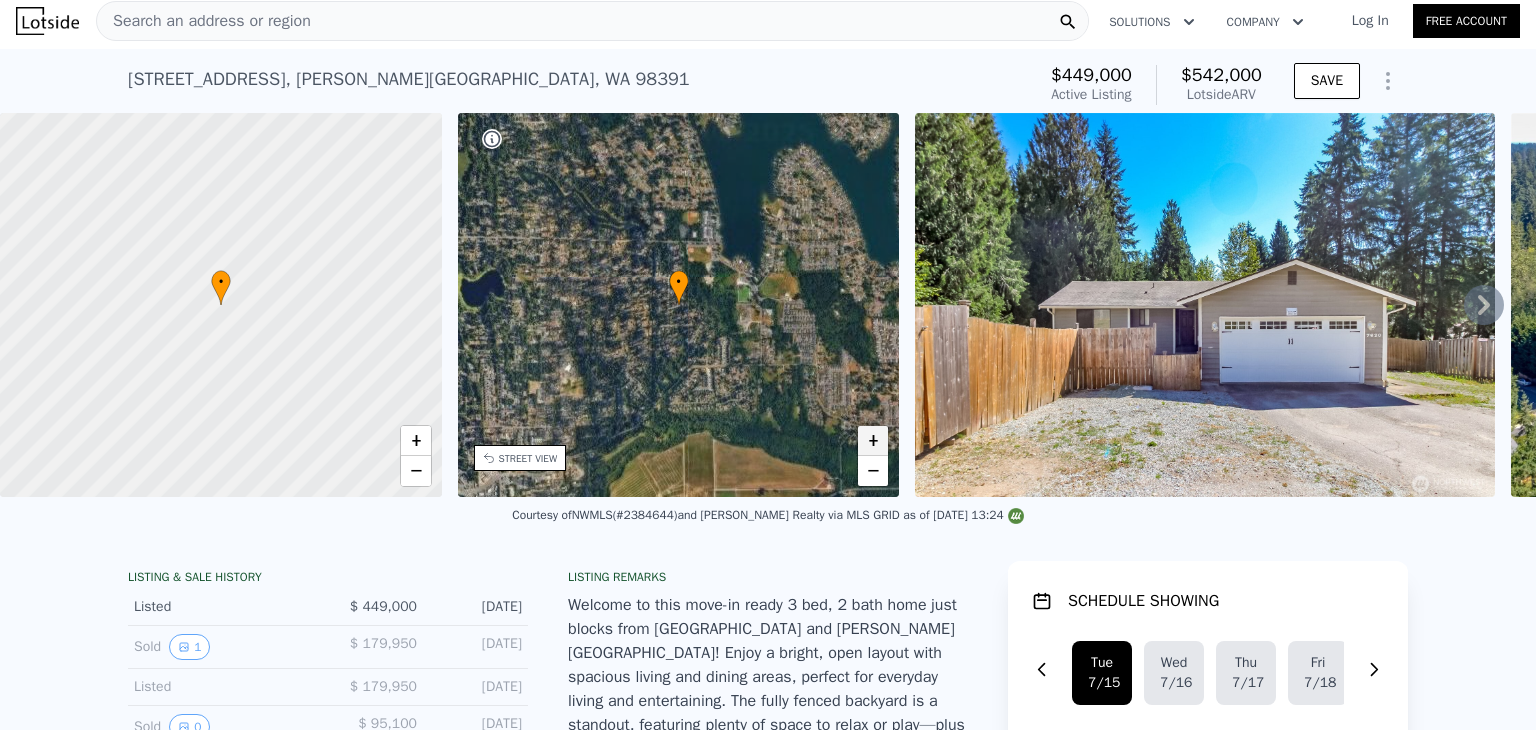 click on "+" at bounding box center [873, 441] 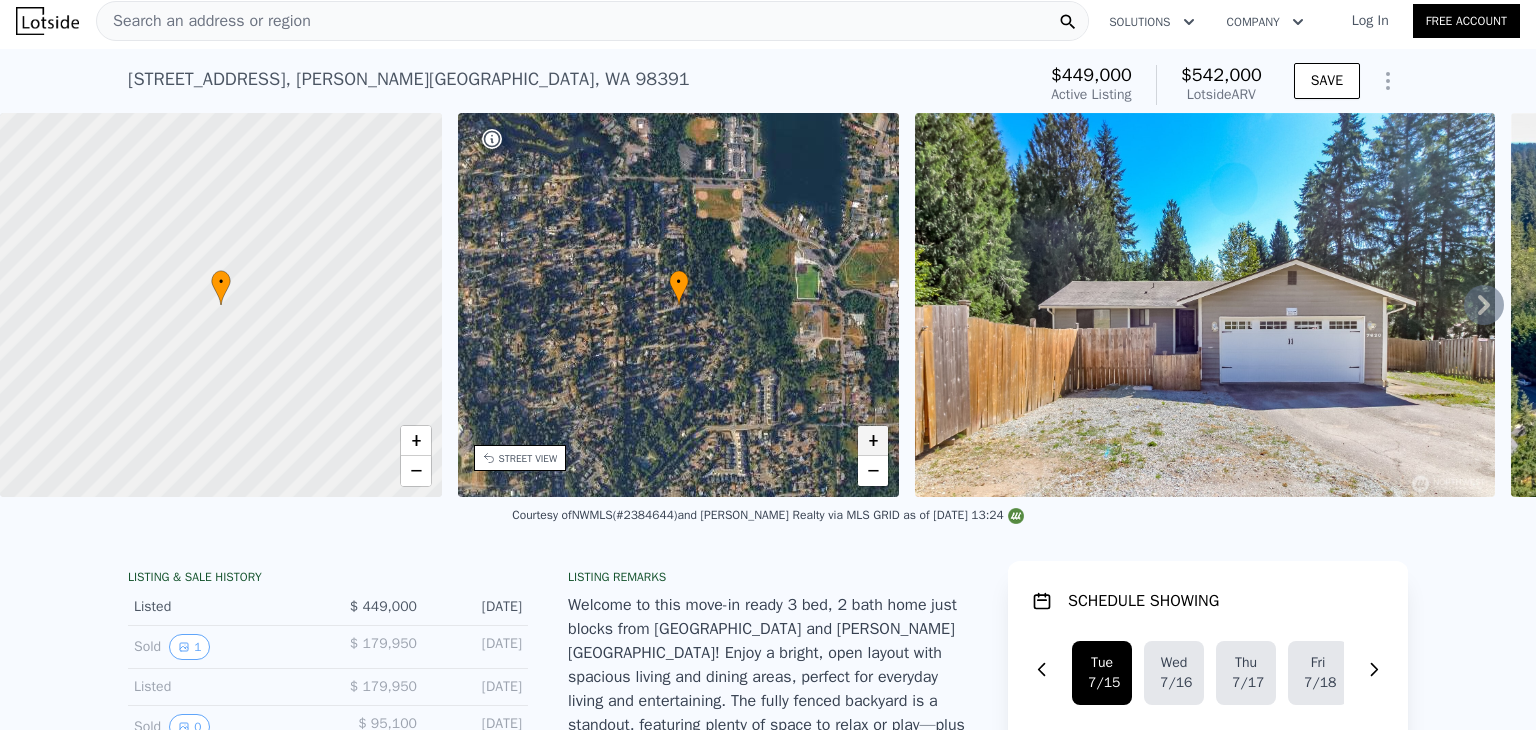 click on "+" at bounding box center (873, 441) 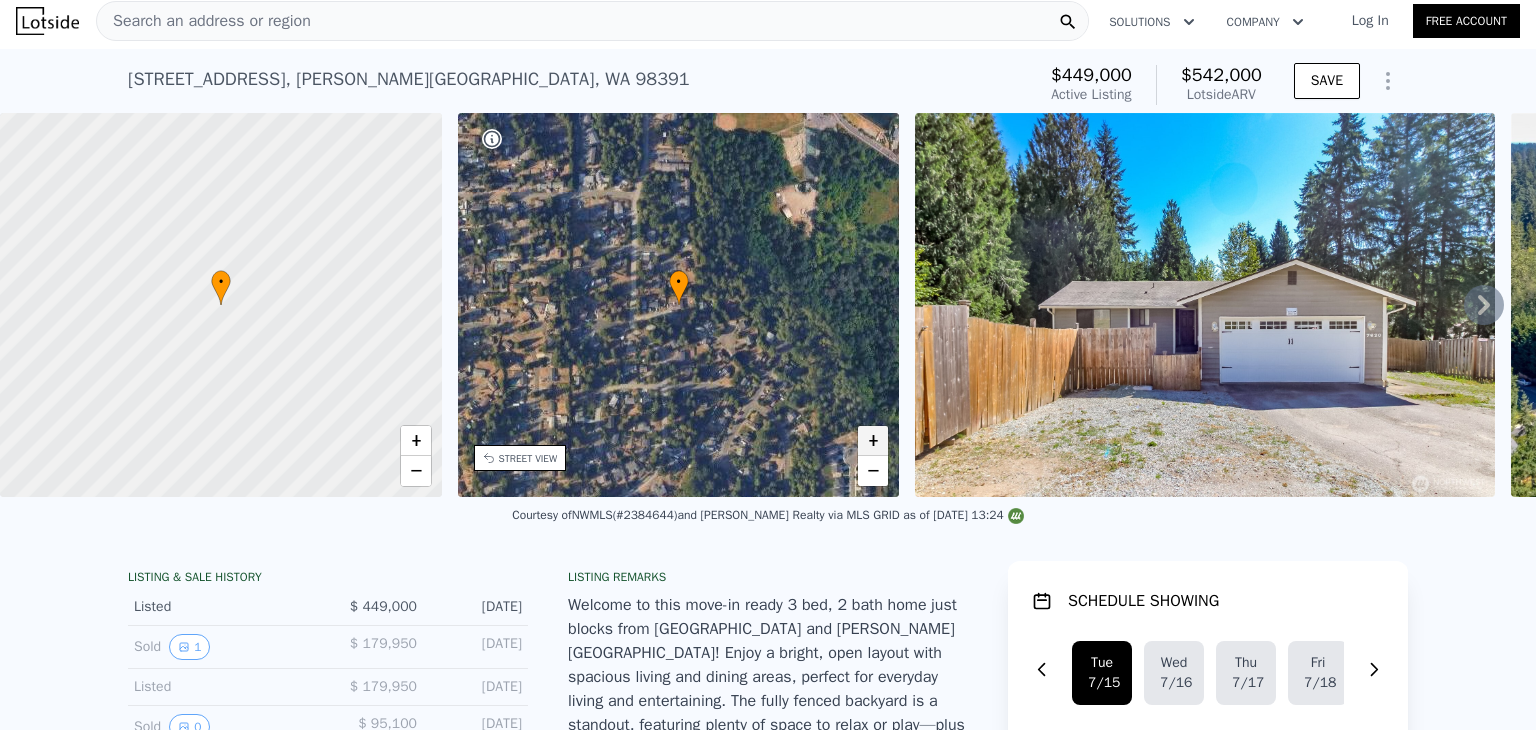 click on "+" at bounding box center (873, 441) 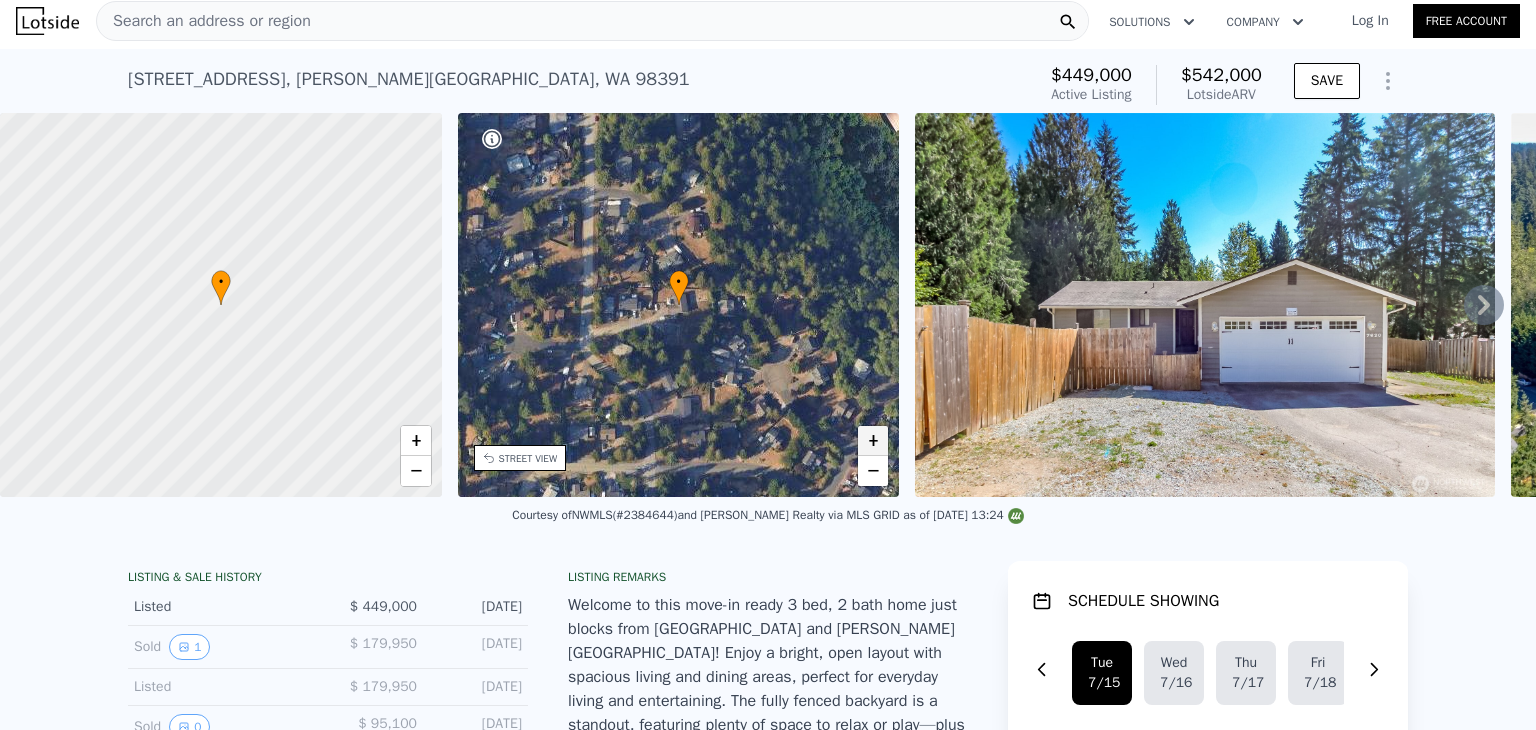 click on "+" at bounding box center (873, 441) 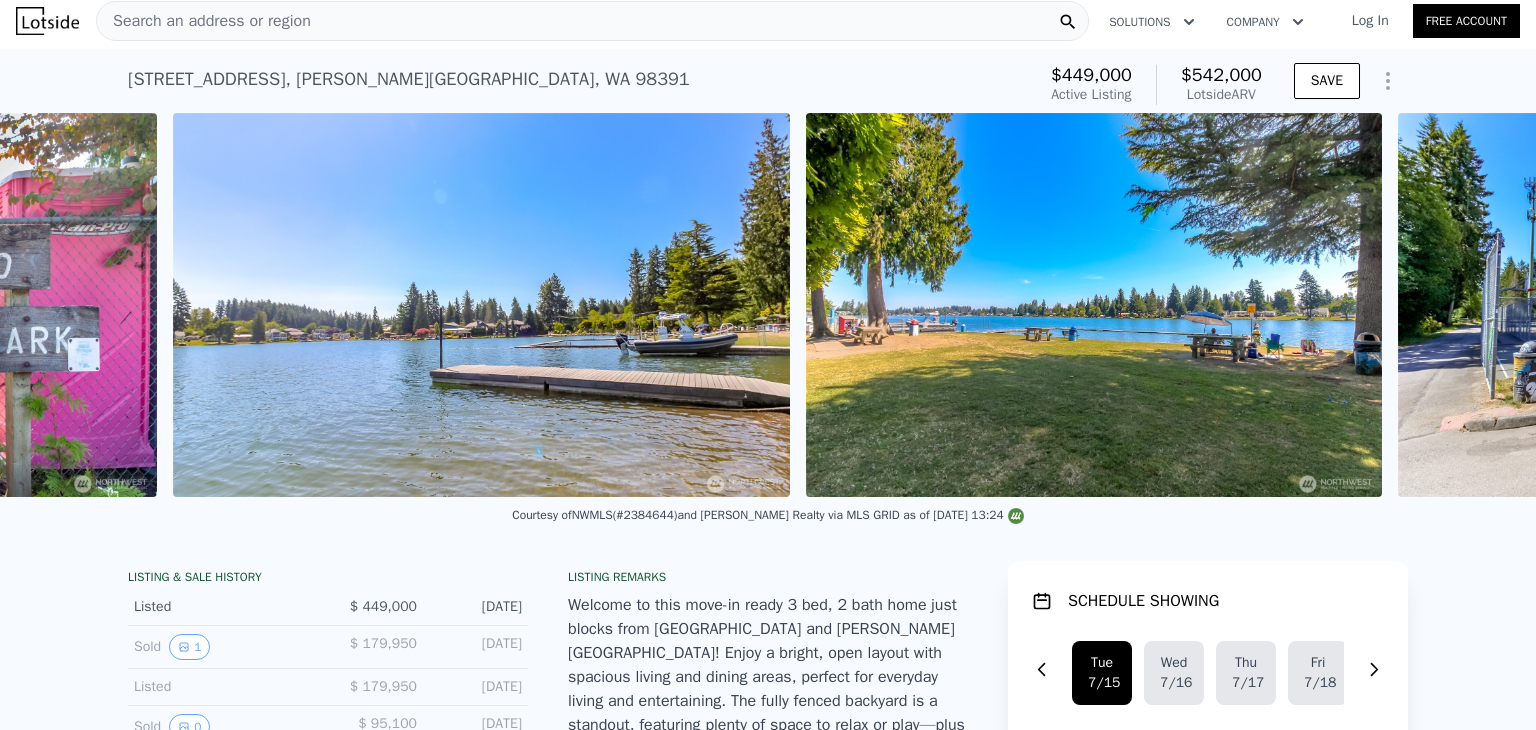 scroll, scrollTop: 0, scrollLeft: 14324, axis: horizontal 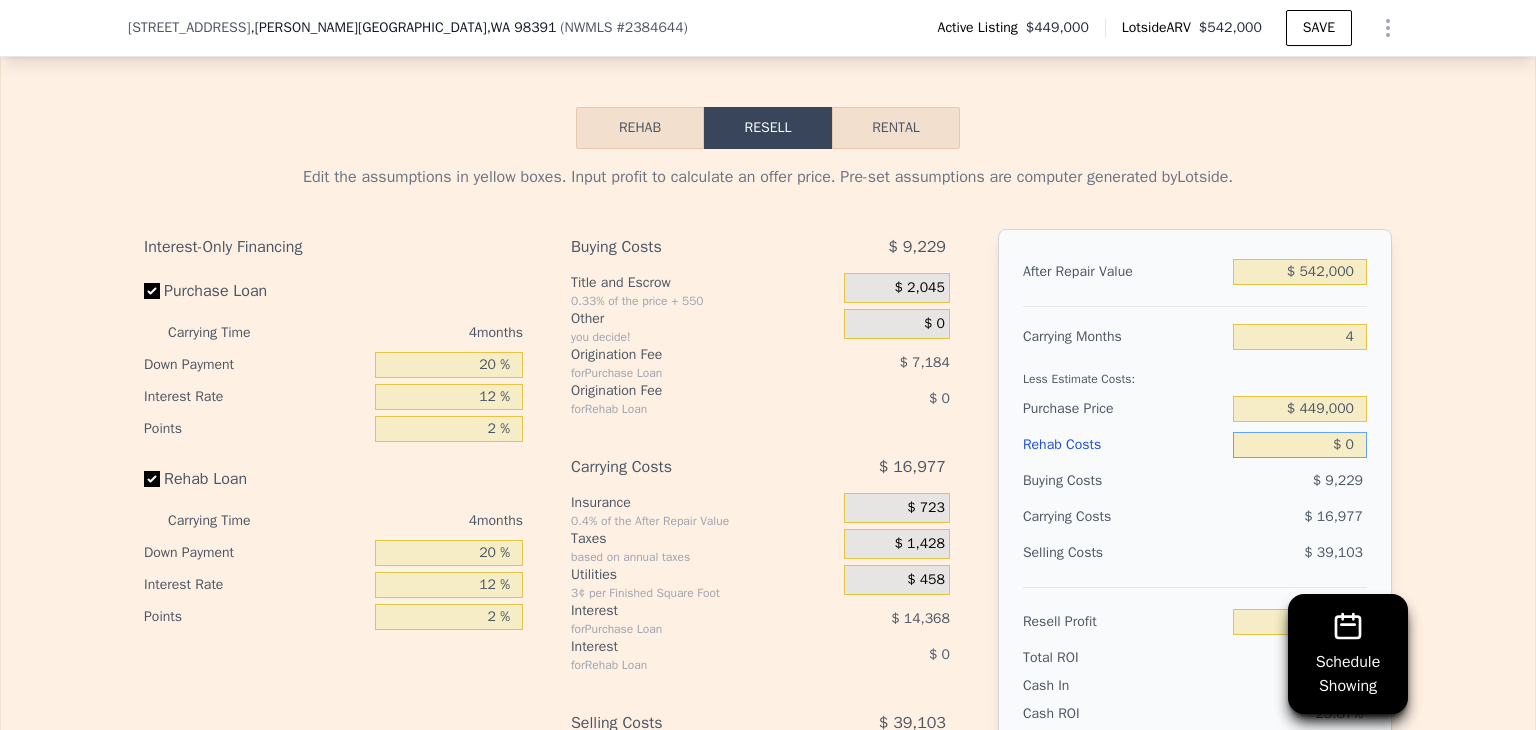 click on "$ 0" at bounding box center [1300, 445] 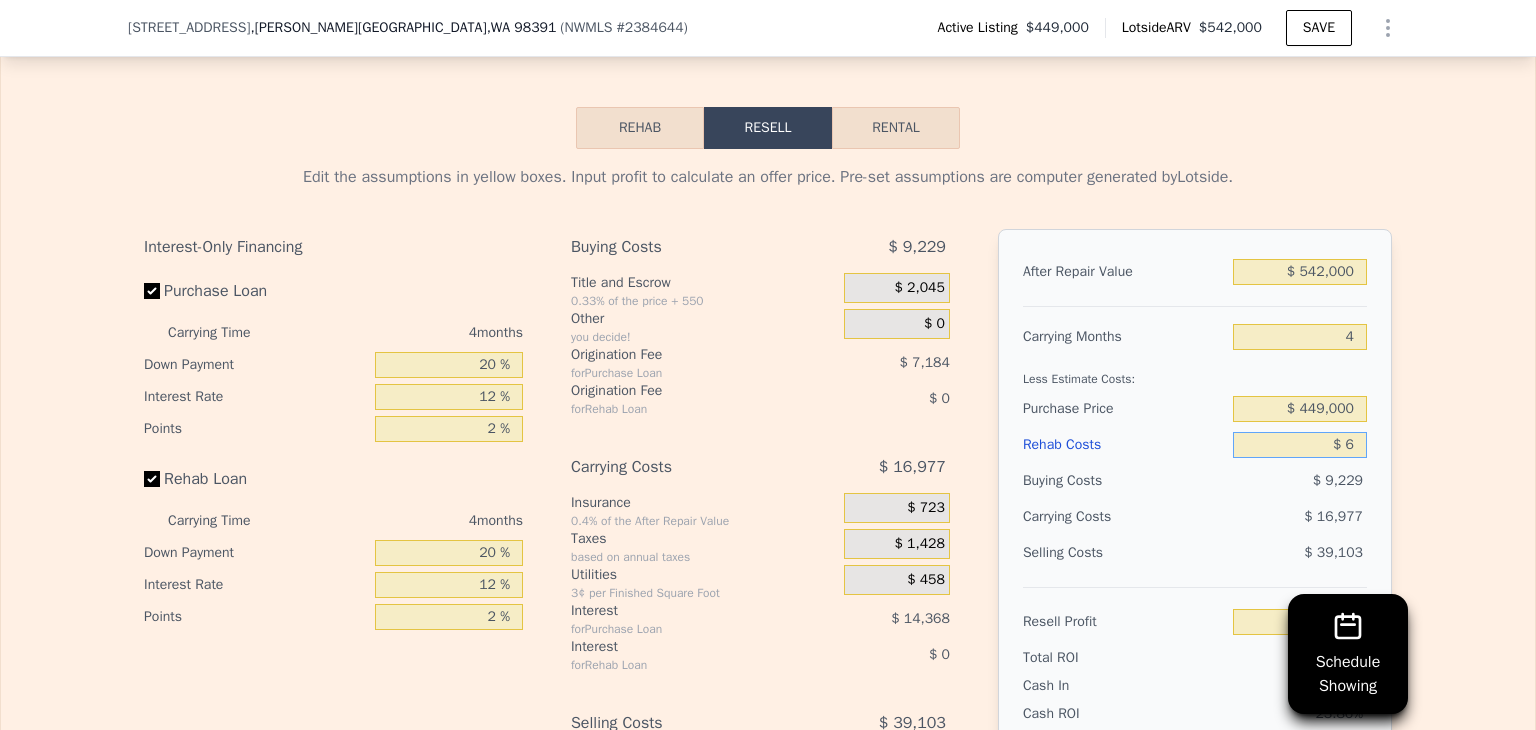 type on "$ 27,685" 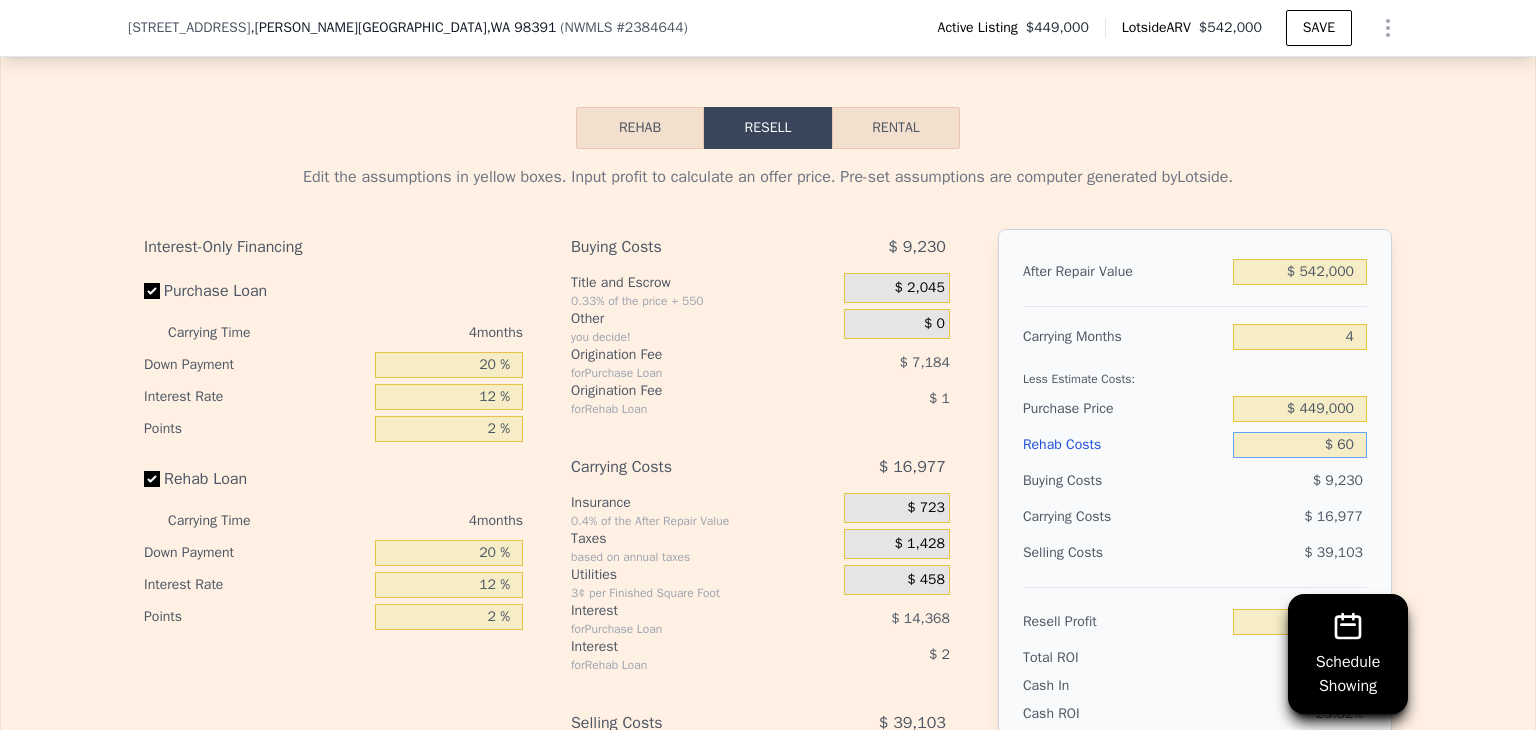 type on "$ 27,630" 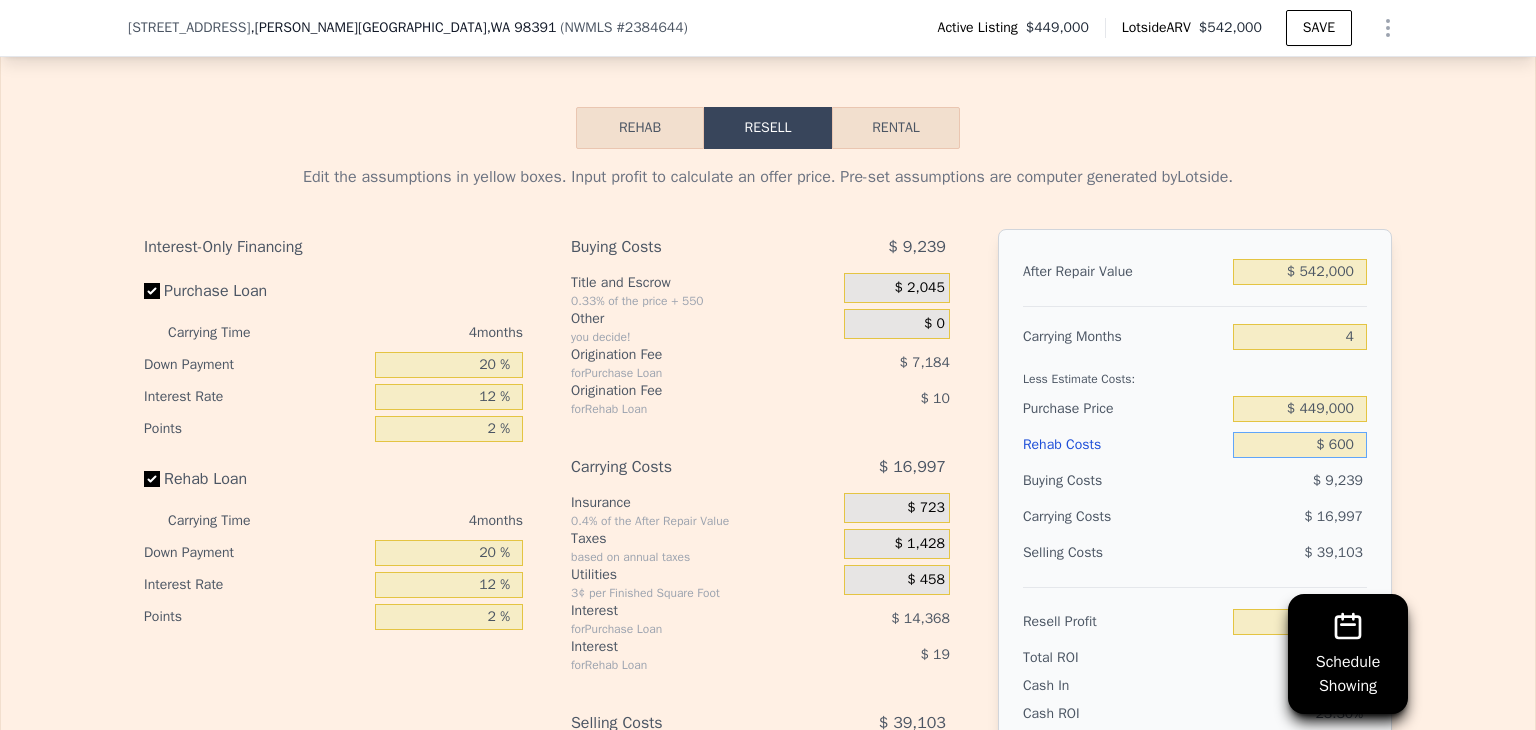 type on "$ 27,061" 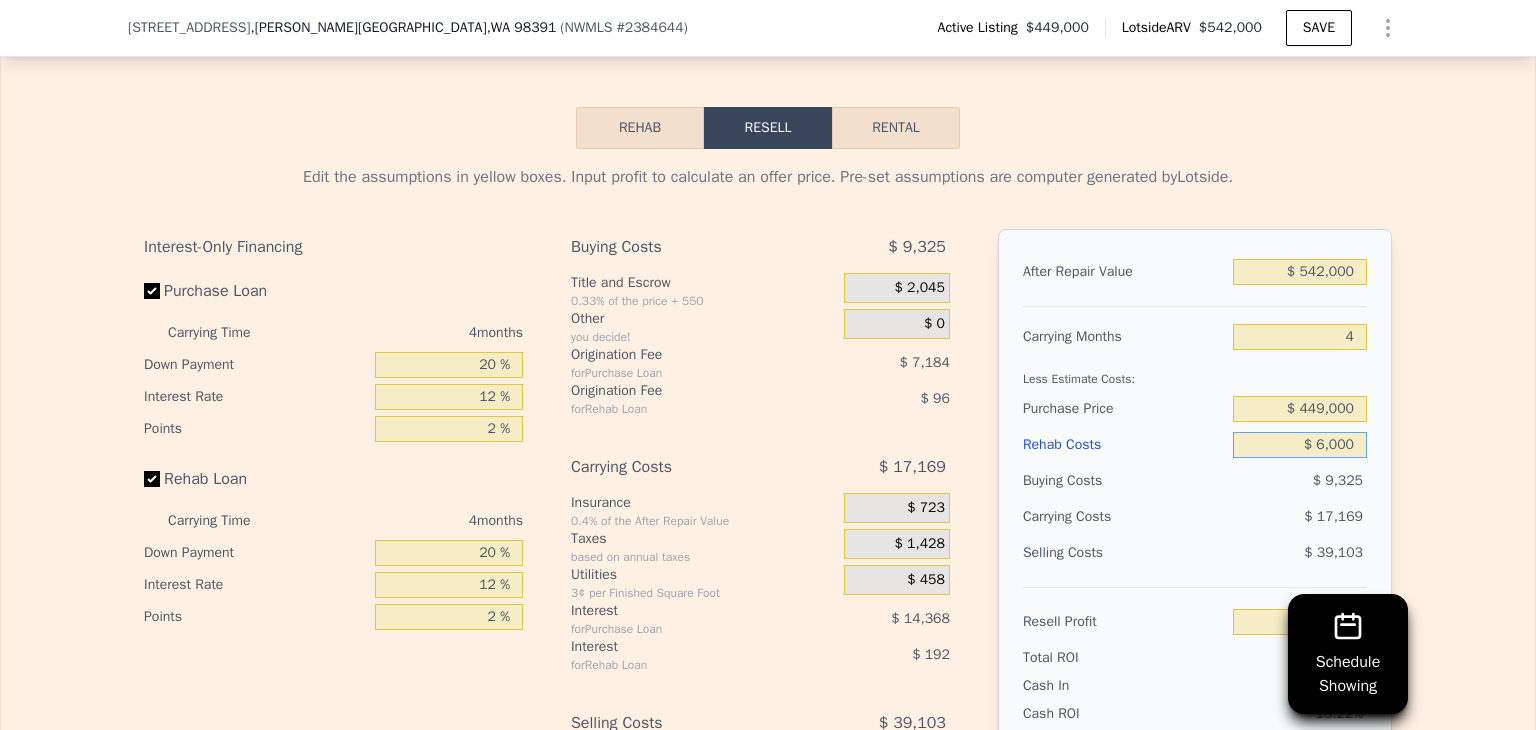 type on "$ 21,403" 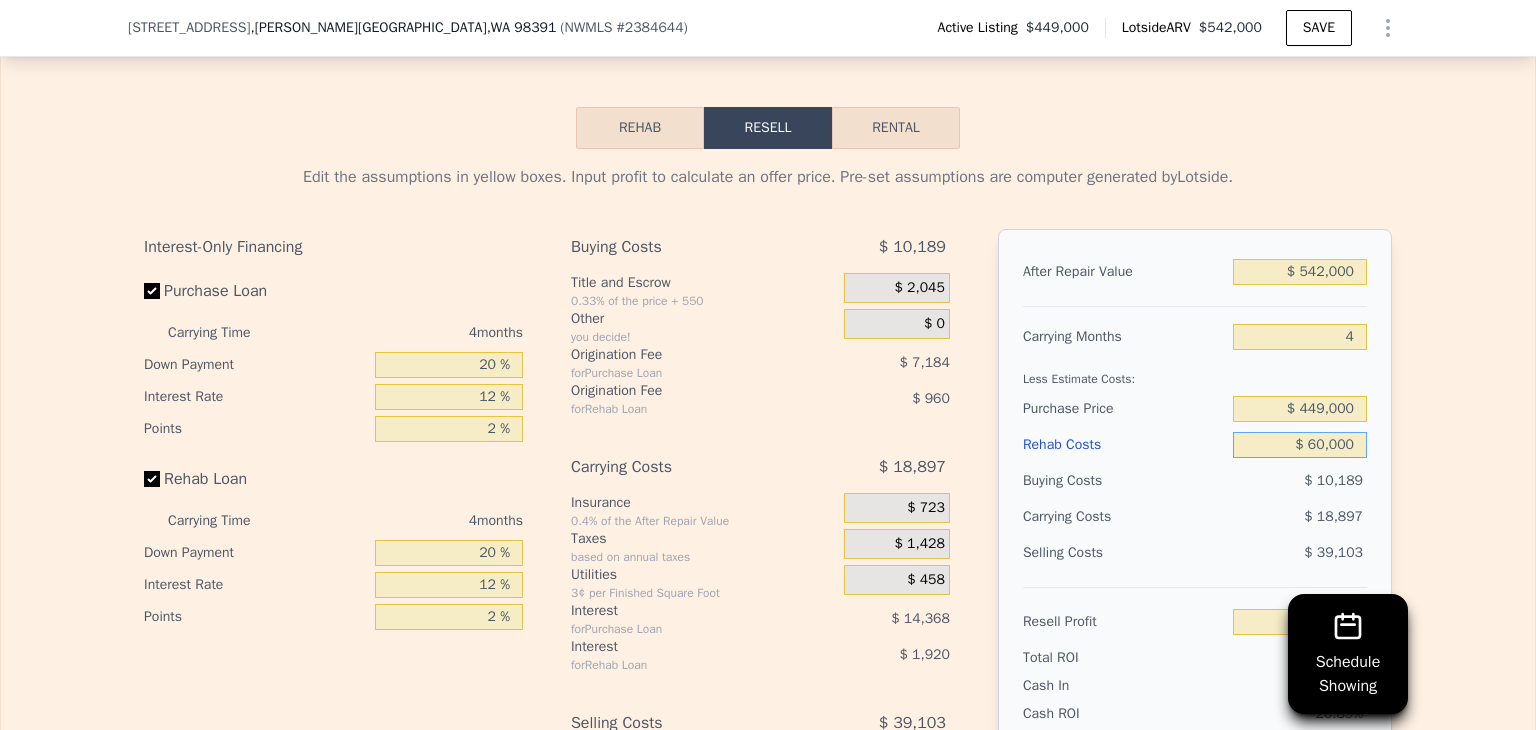 type on "-$ 35,189" 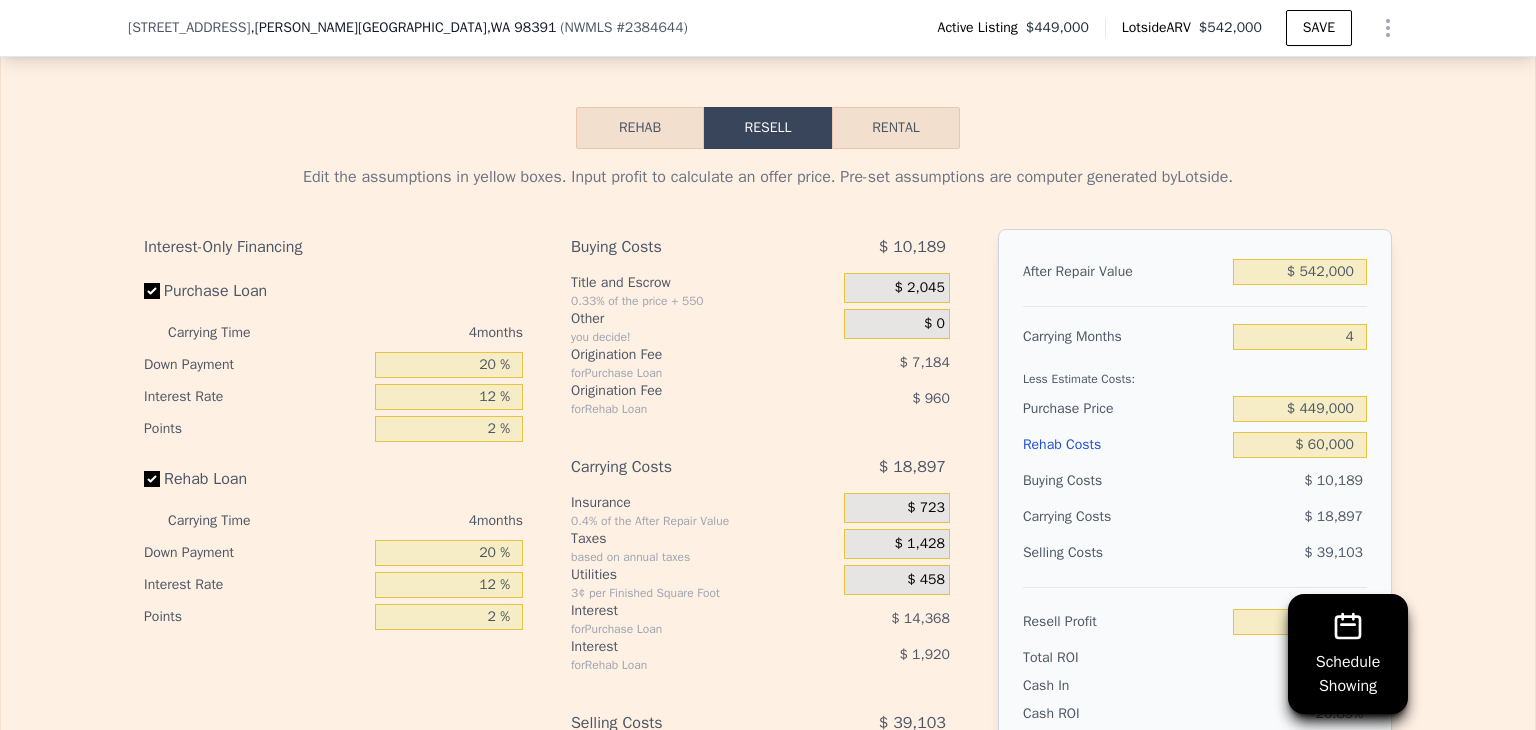 click on "$ 18,897" at bounding box center [1261, 517] 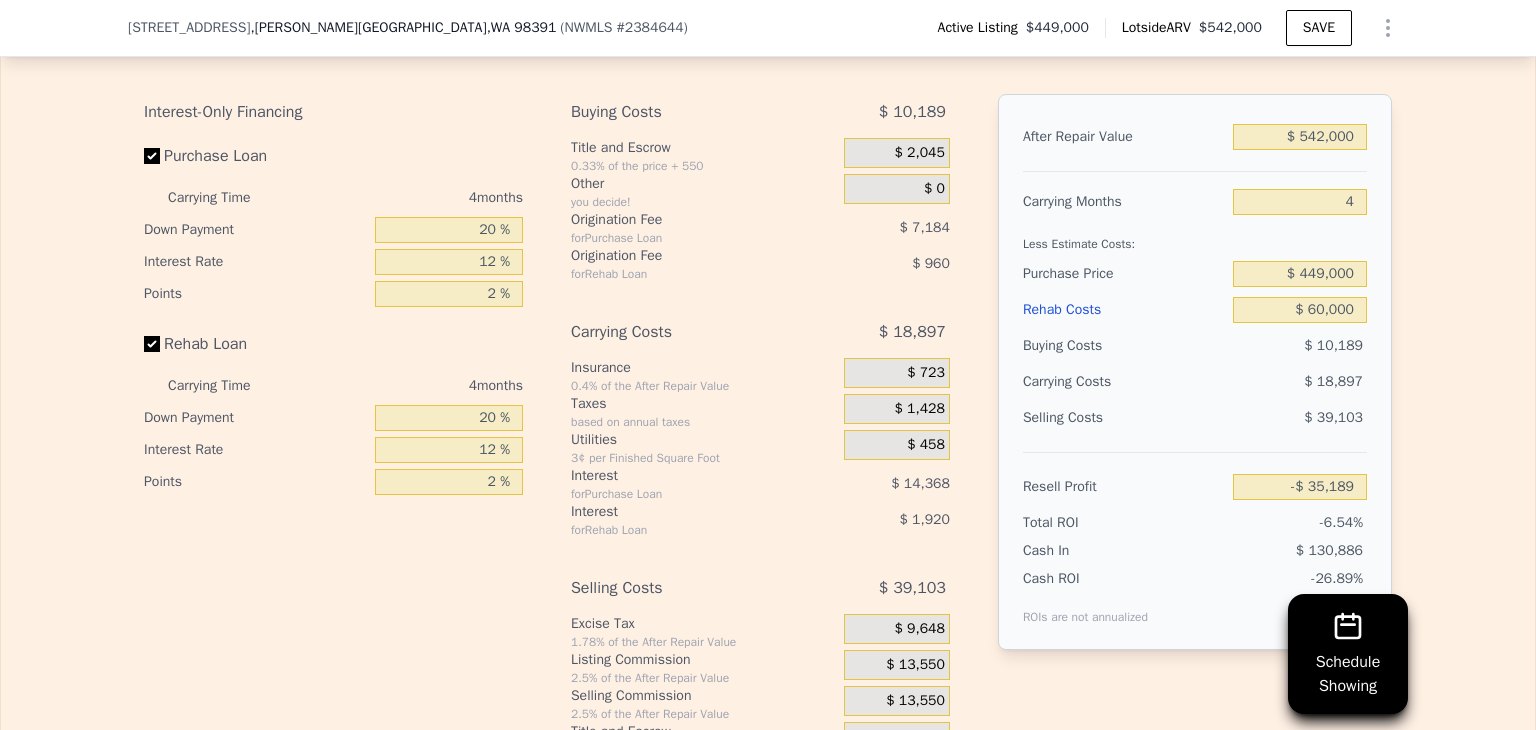 scroll, scrollTop: 3100, scrollLeft: 0, axis: vertical 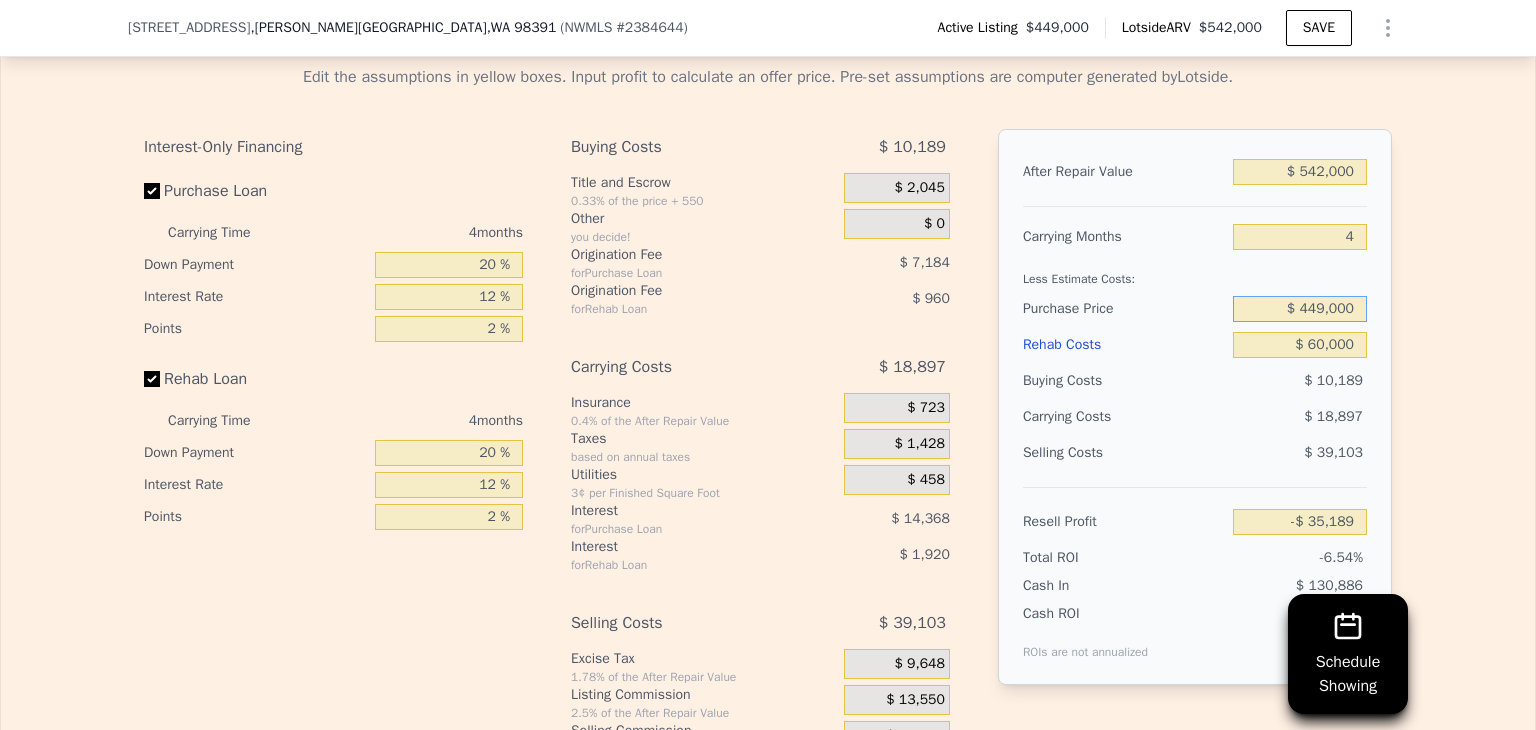 drag, startPoint x: 1349, startPoint y: 293, endPoint x: 1286, endPoint y: 295, distance: 63.03174 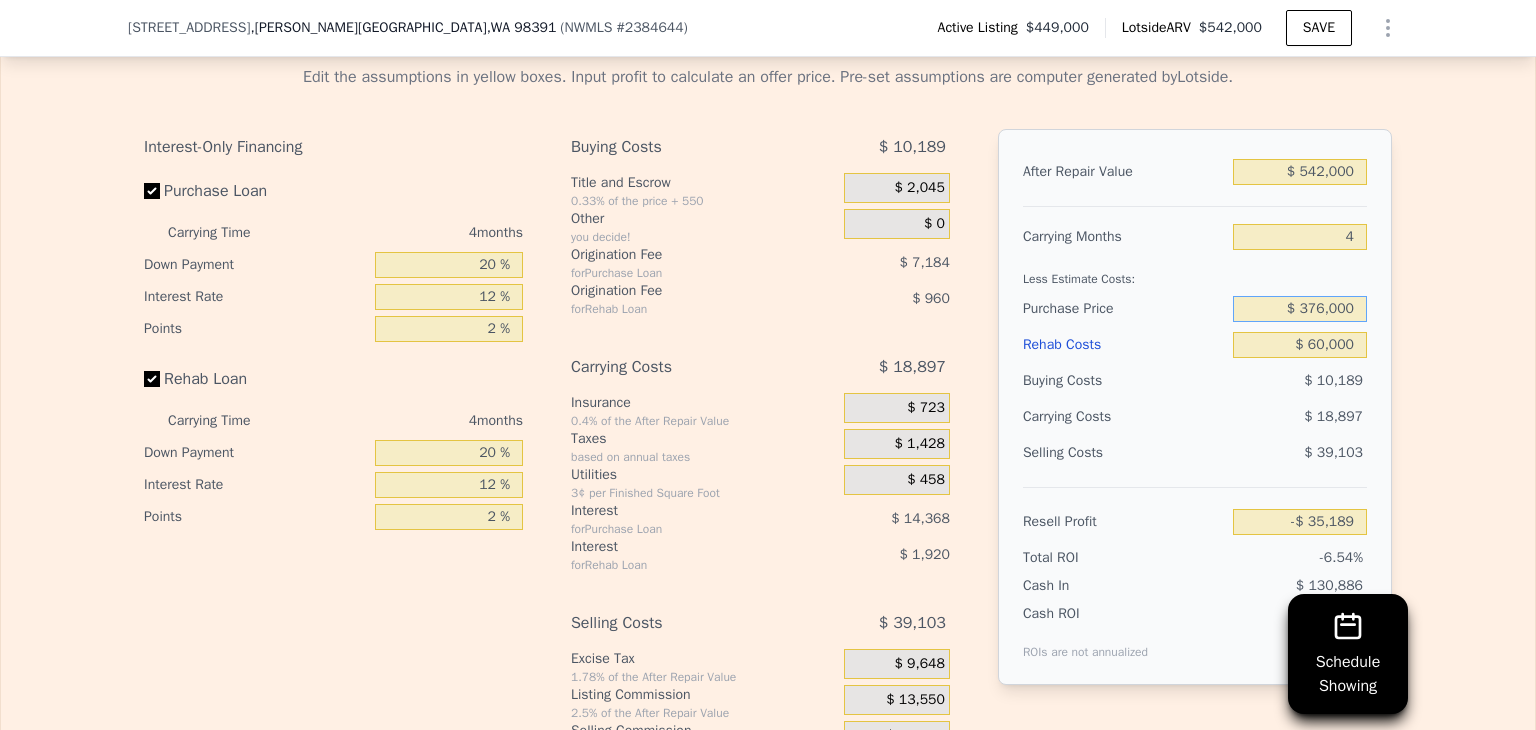 type on "$ 376,000" 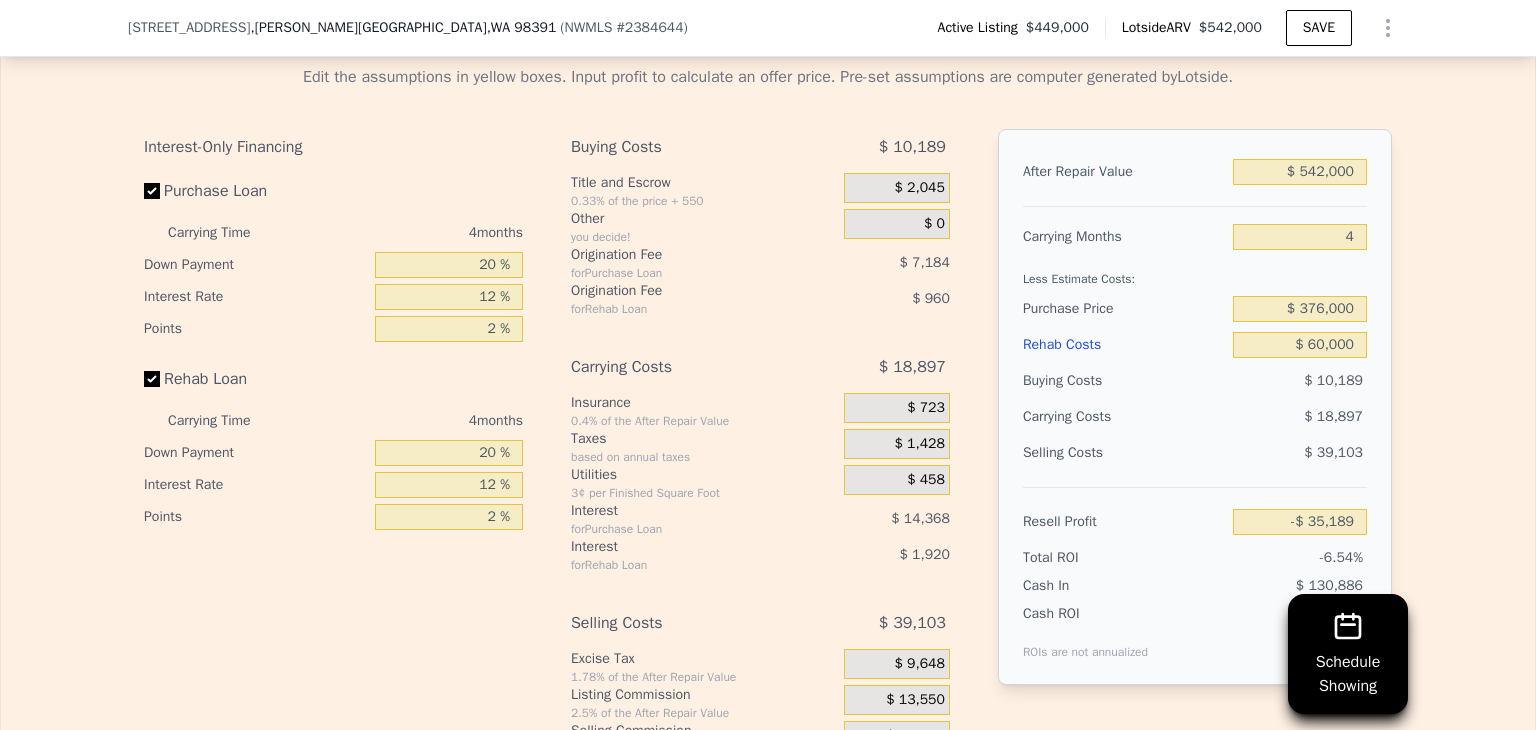 click on "$ 18,897" at bounding box center (1261, 417) 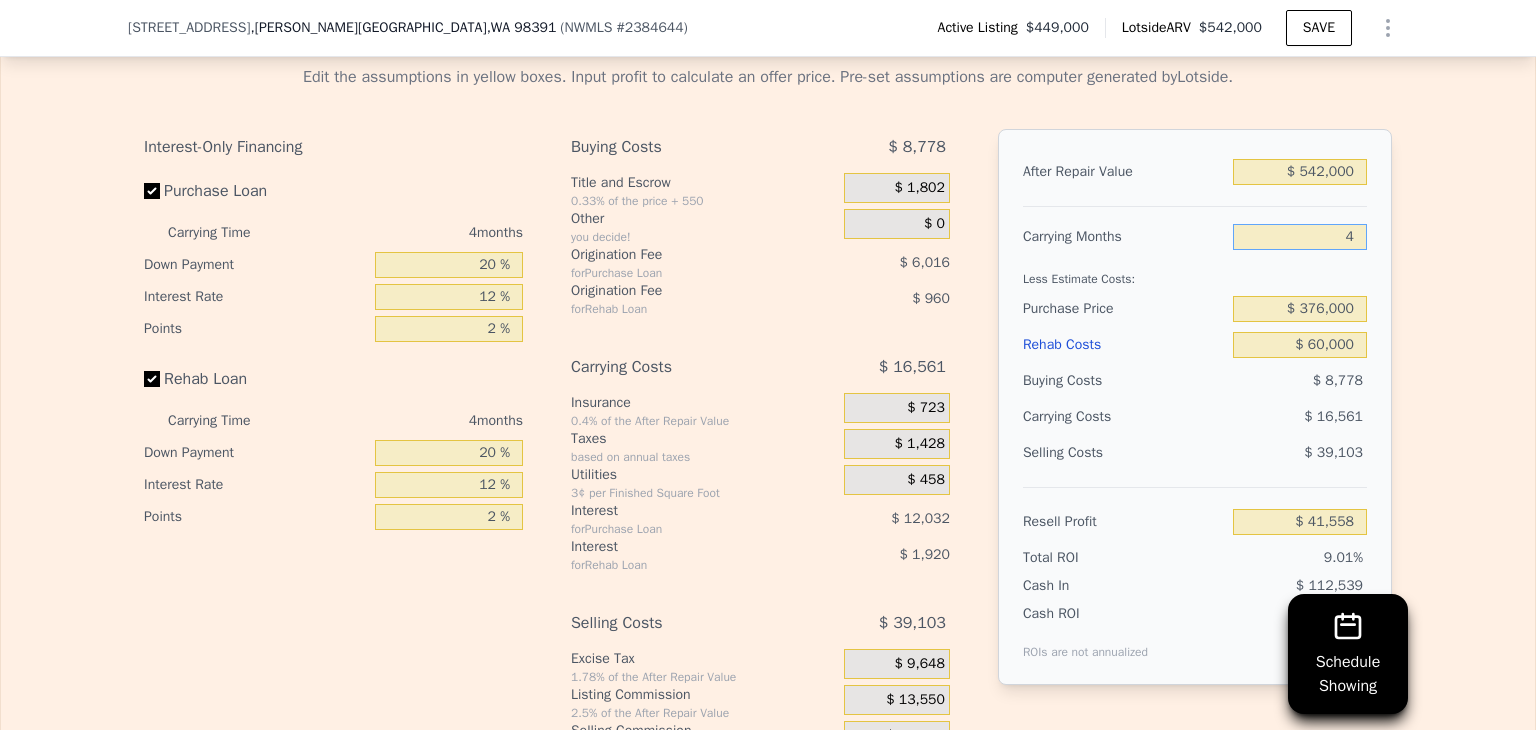 drag, startPoint x: 1348, startPoint y: 219, endPoint x: 1300, endPoint y: 233, distance: 50 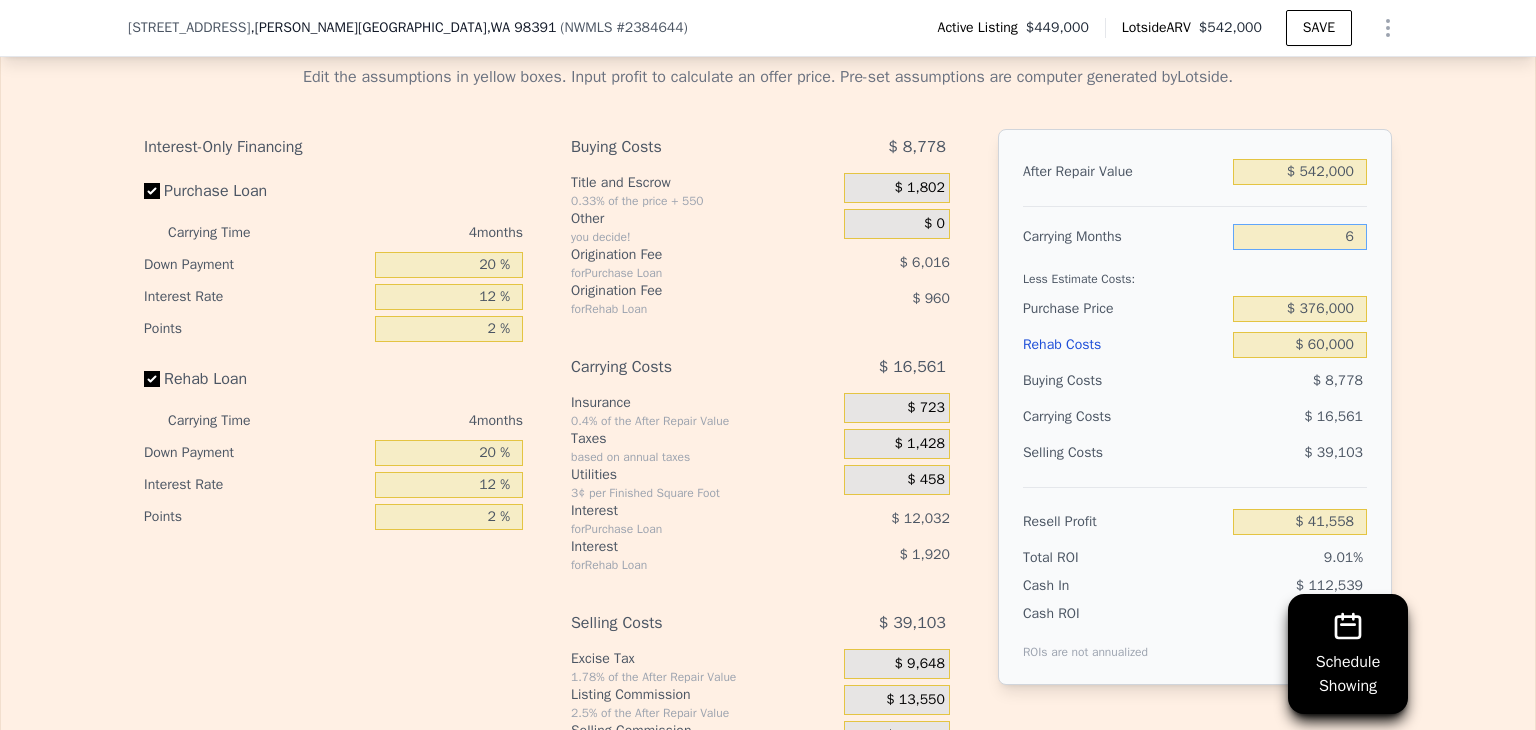 type on "$ 33,278" 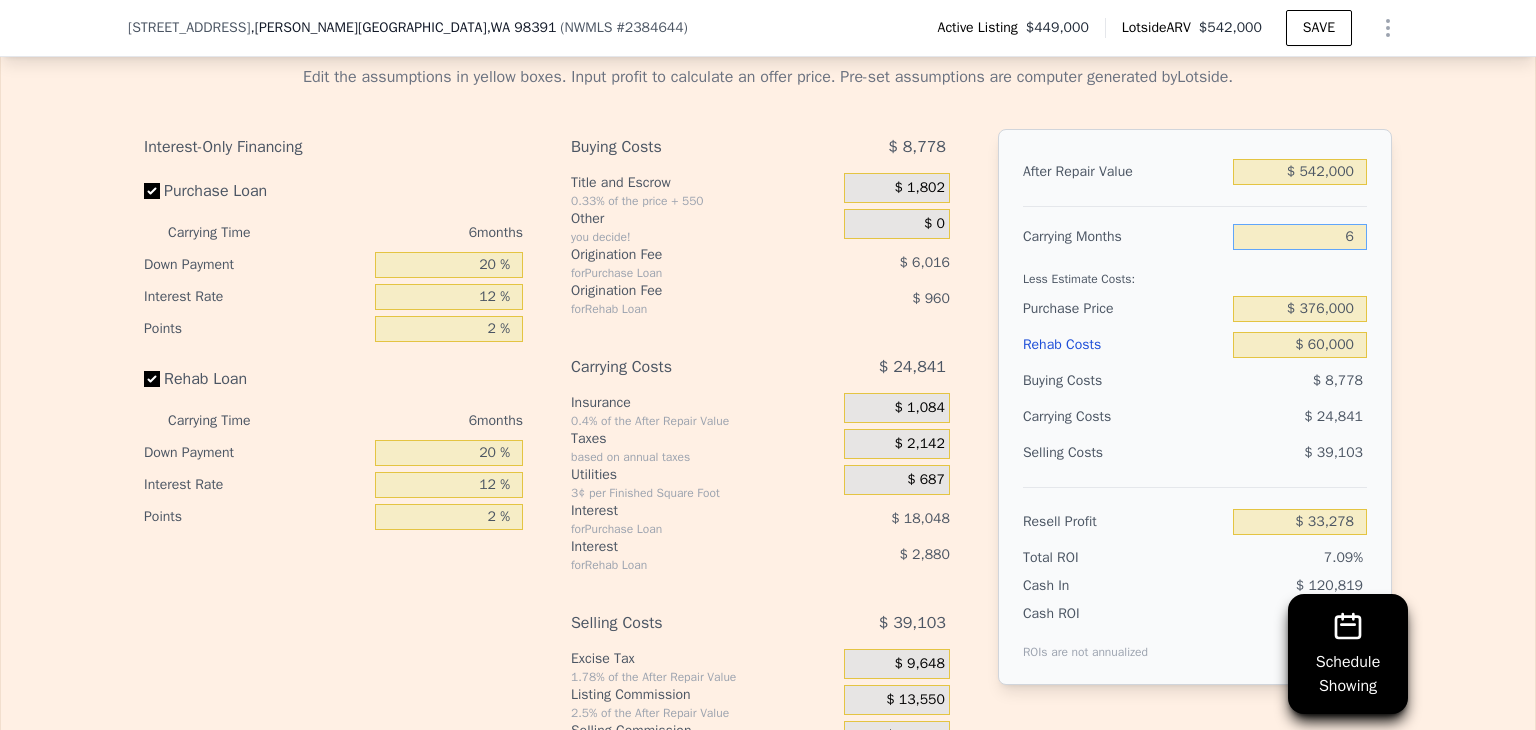 type on "6" 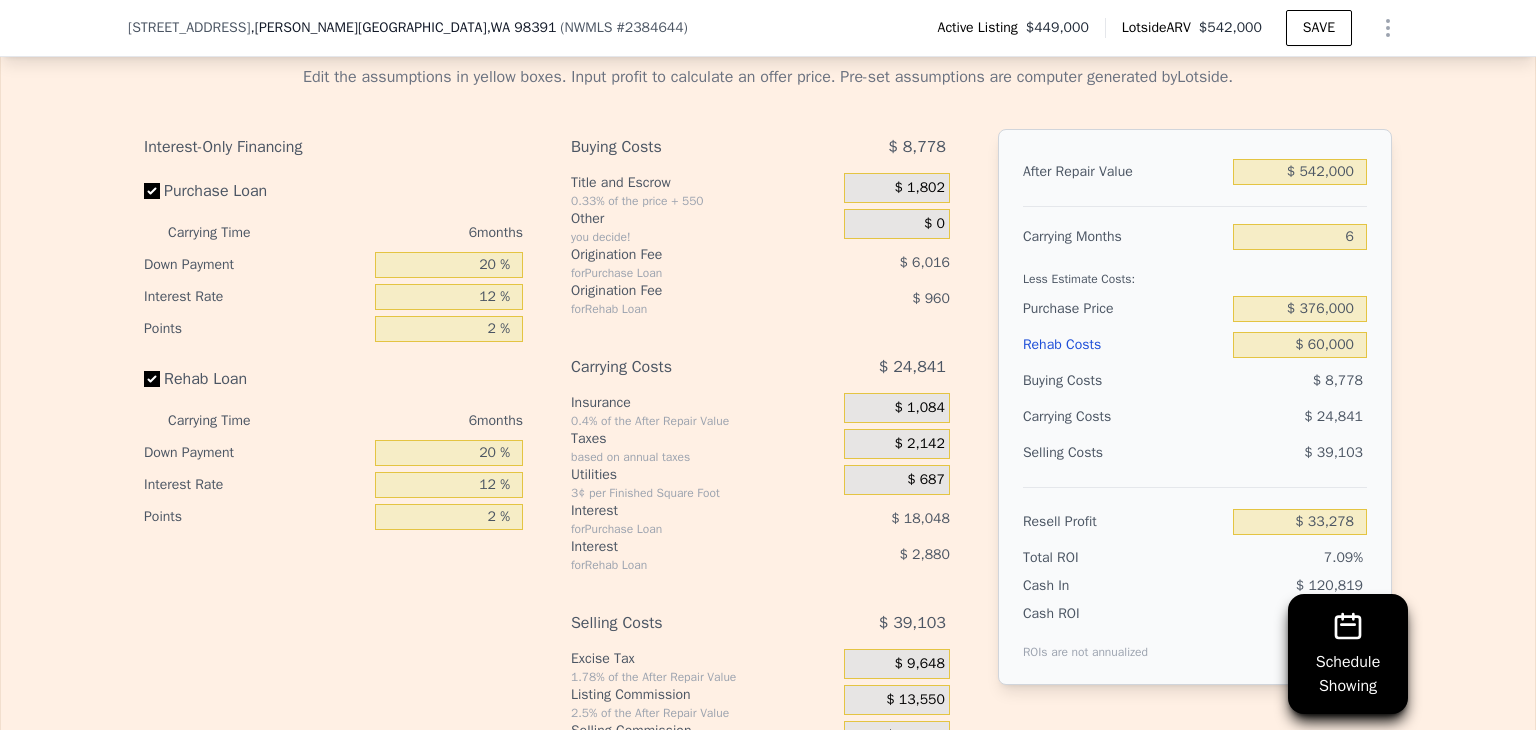 click on "Rehab Costs" at bounding box center (1124, 345) 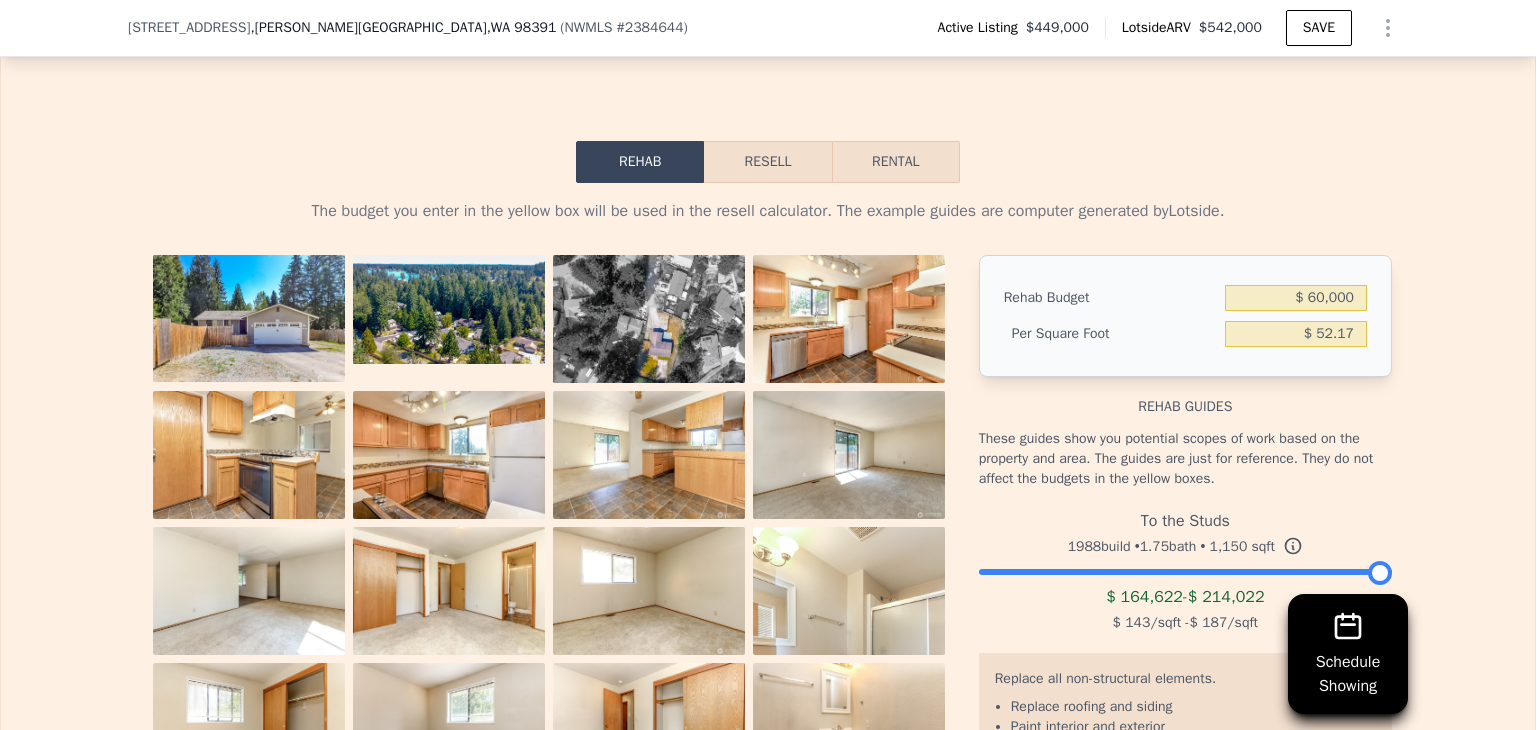 scroll, scrollTop: 2800, scrollLeft: 0, axis: vertical 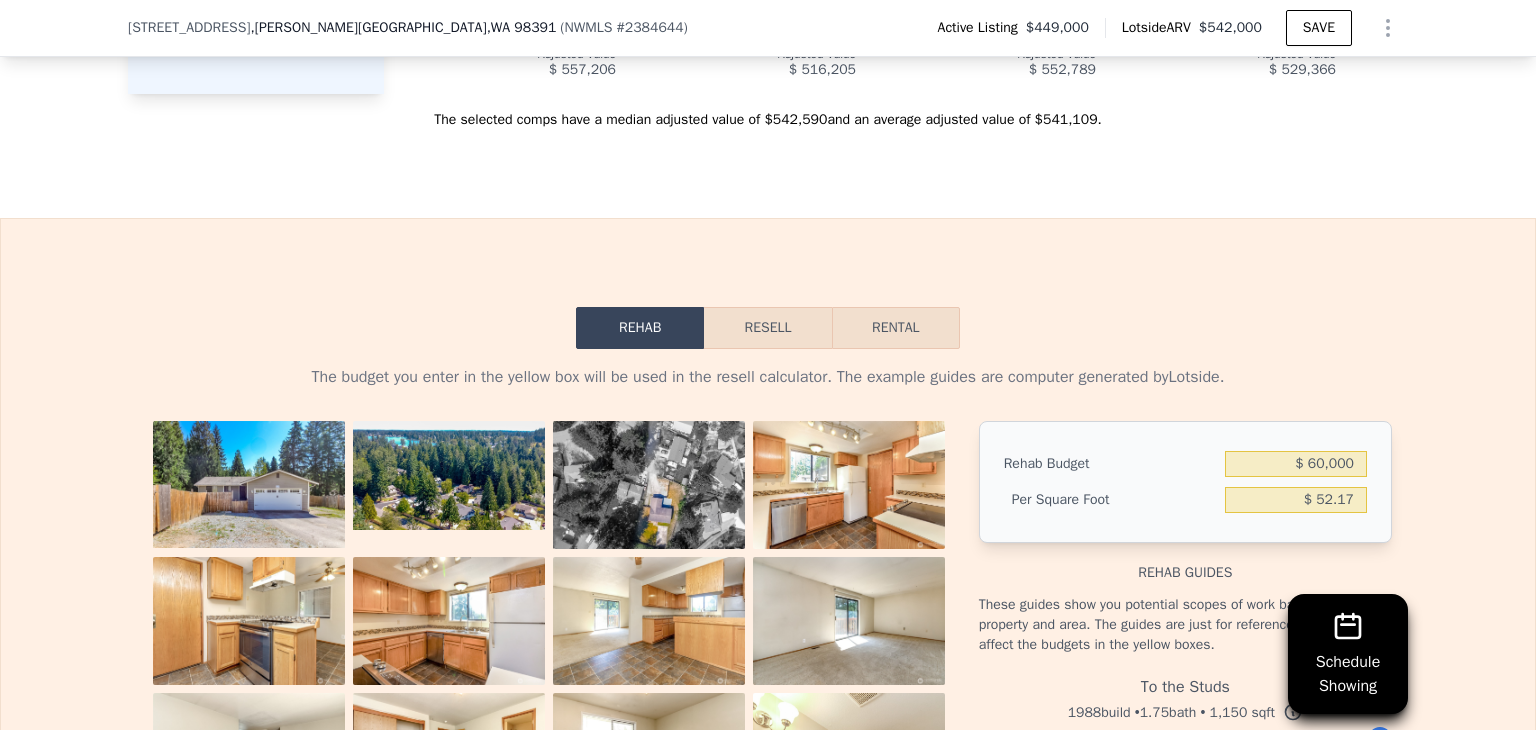 click on "Resell" at bounding box center (767, 328) 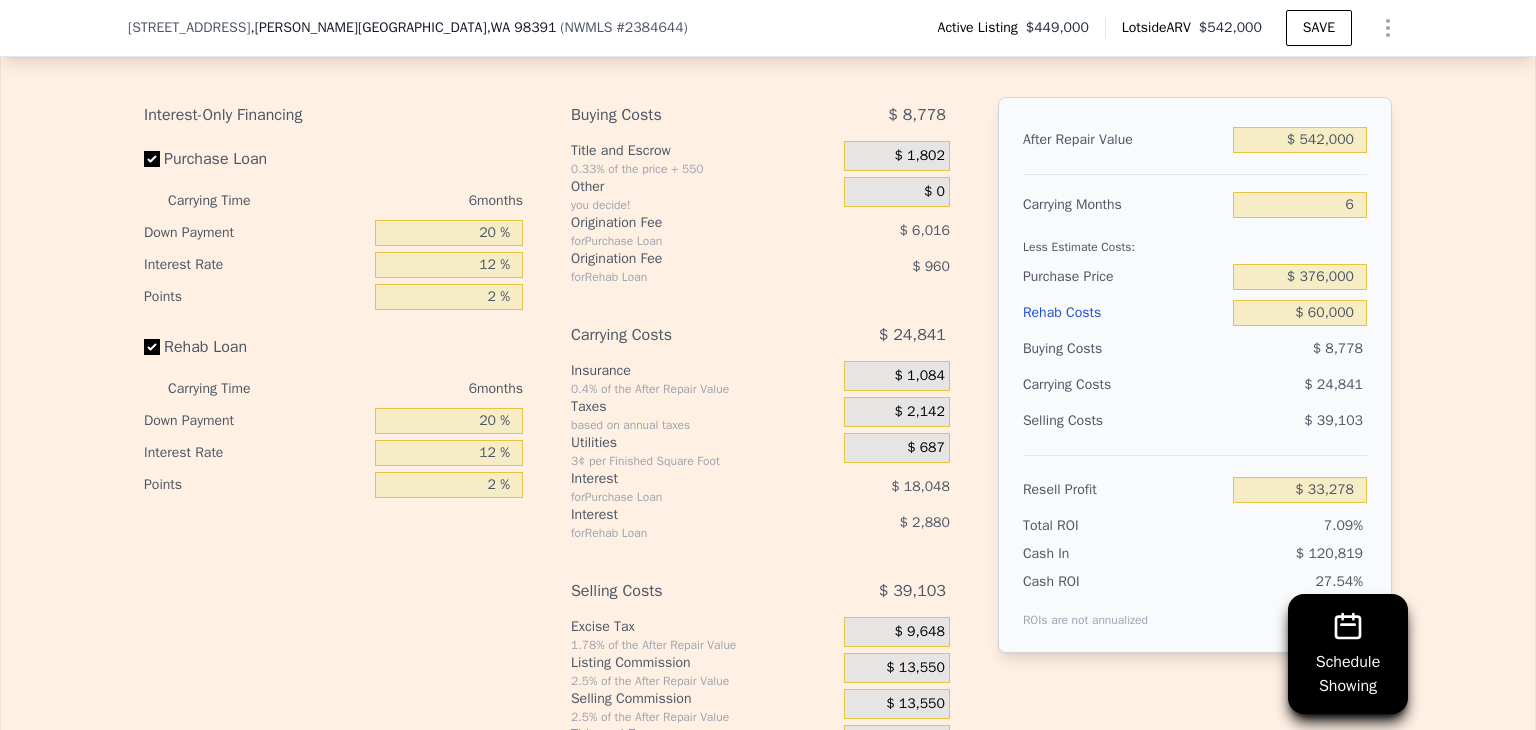 scroll, scrollTop: 3100, scrollLeft: 0, axis: vertical 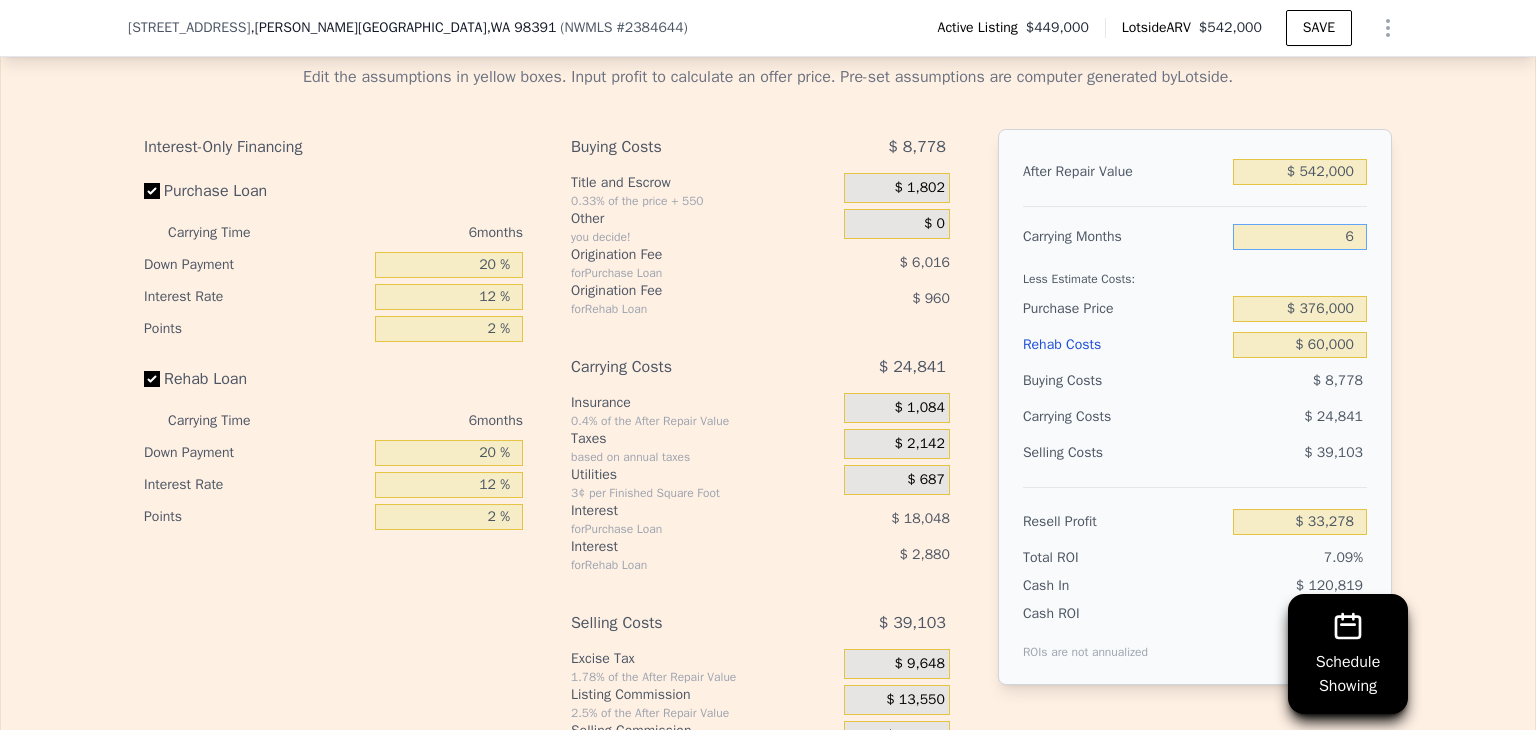 click on "6" at bounding box center (1300, 237) 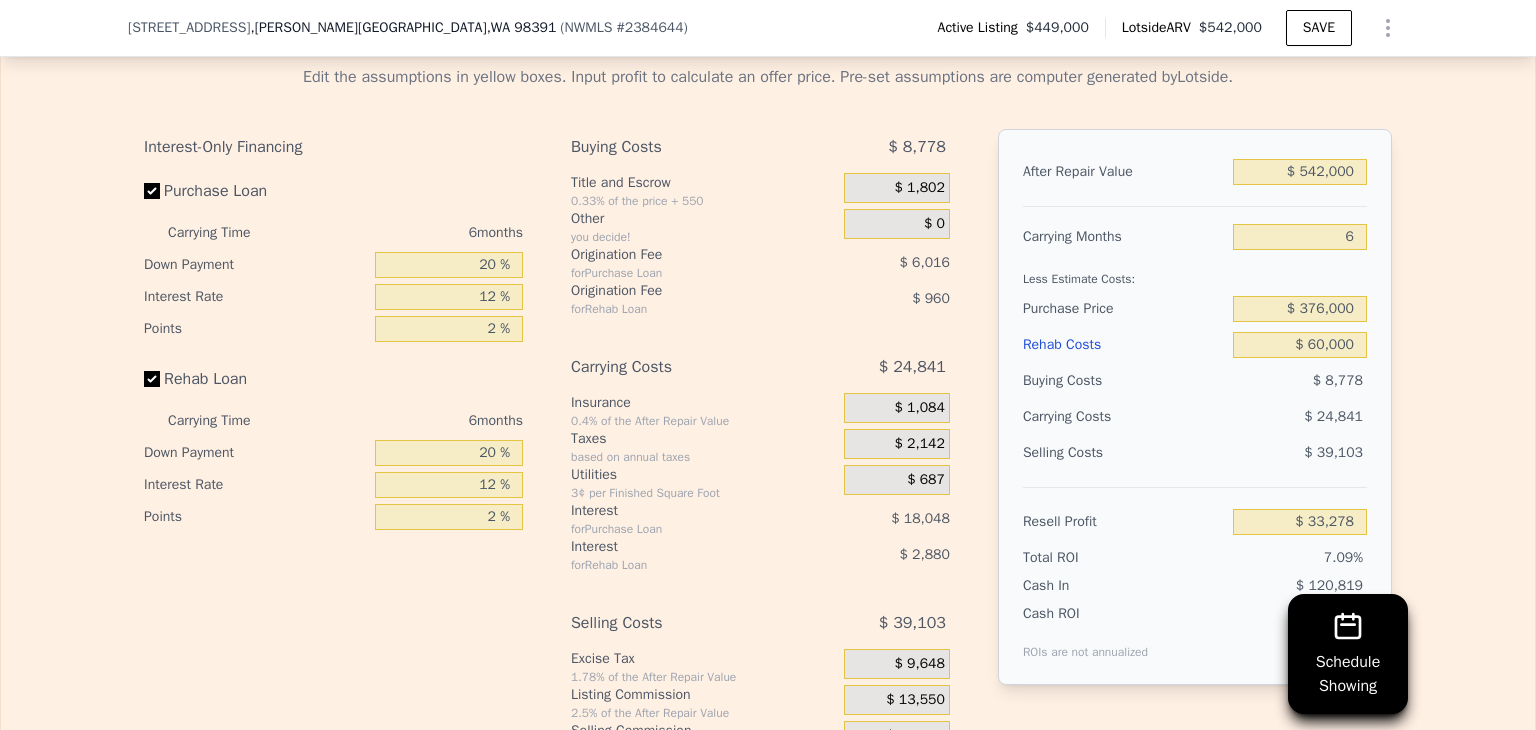 drag, startPoint x: 1187, startPoint y: 253, endPoint x: 1167, endPoint y: 257, distance: 20.396078 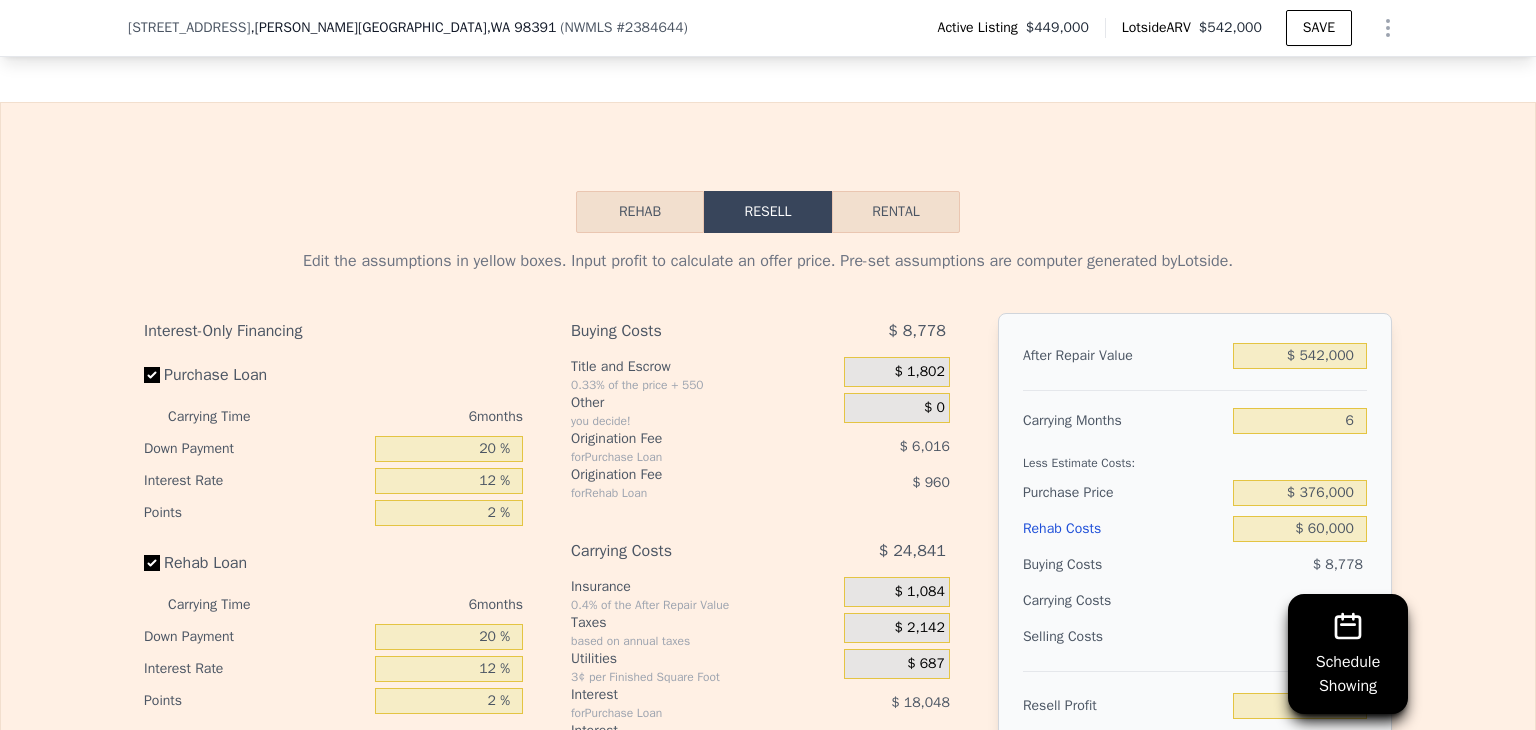scroll, scrollTop: 3000, scrollLeft: 0, axis: vertical 